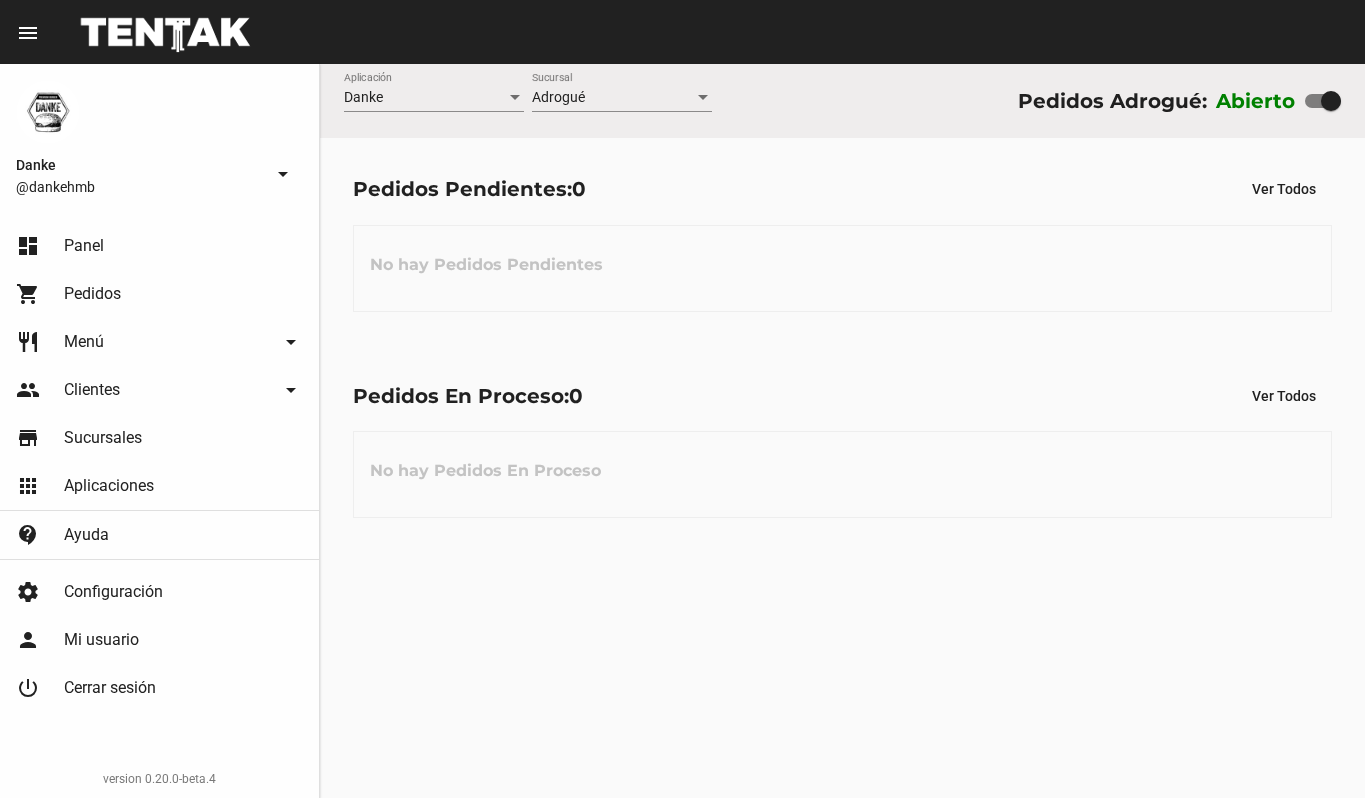 scroll, scrollTop: 0, scrollLeft: 0, axis: both 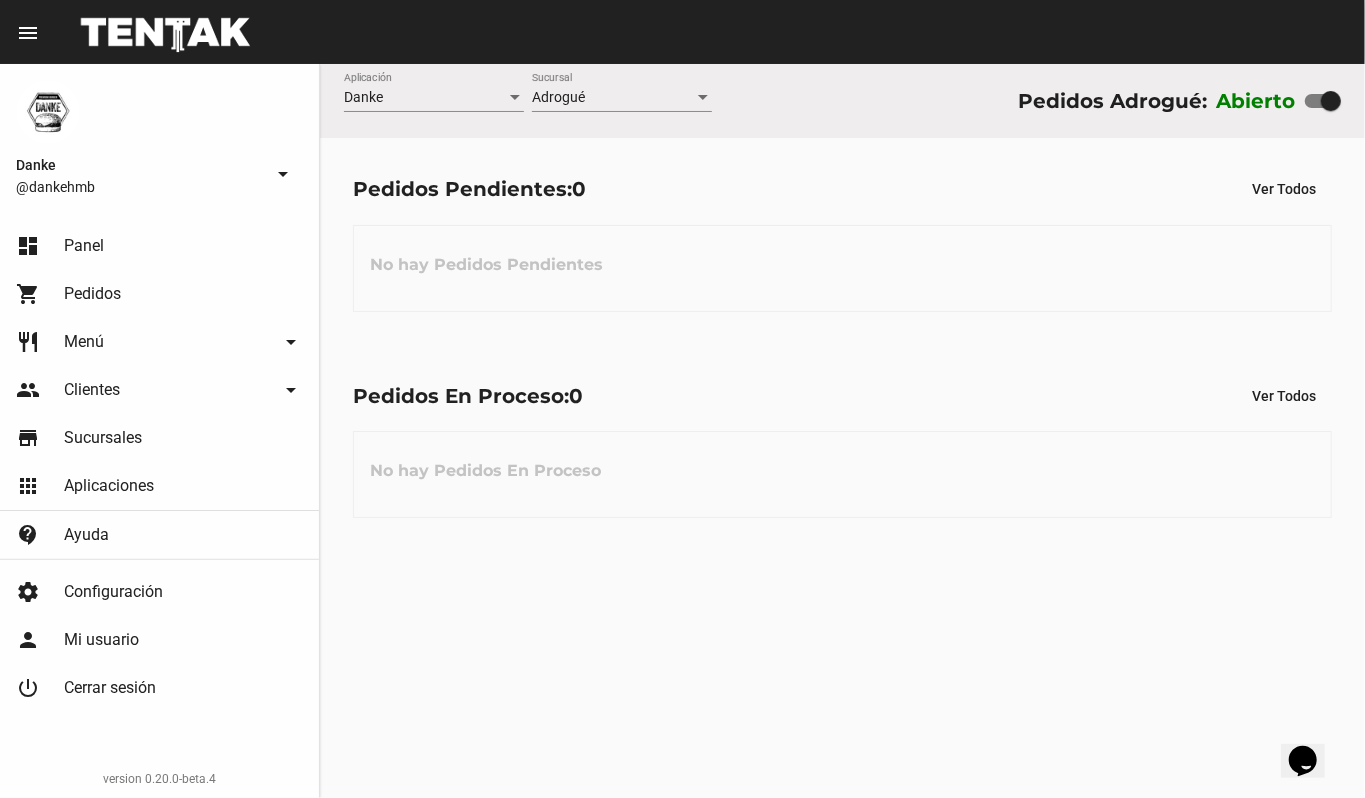 click on "restaurant Menú arrow_drop_down" 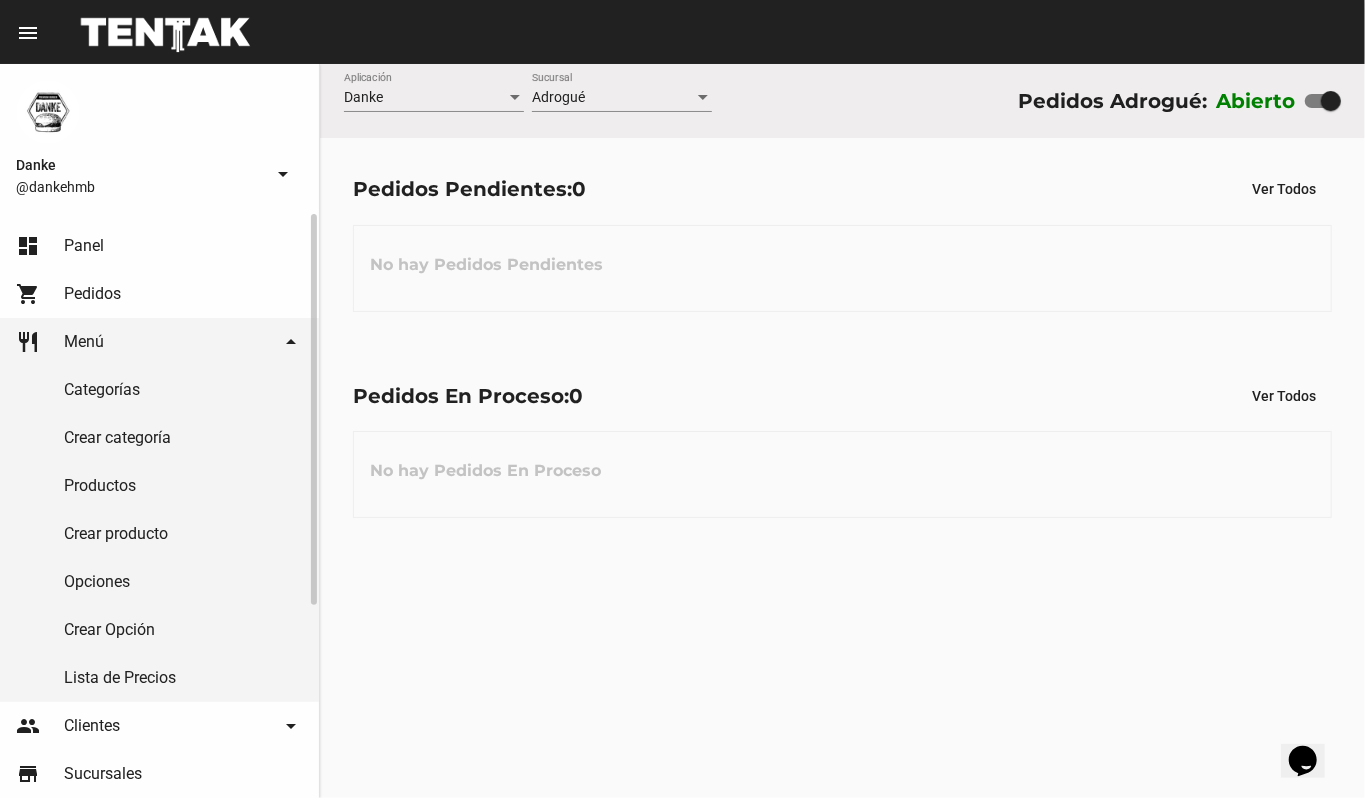 click on "Productos" 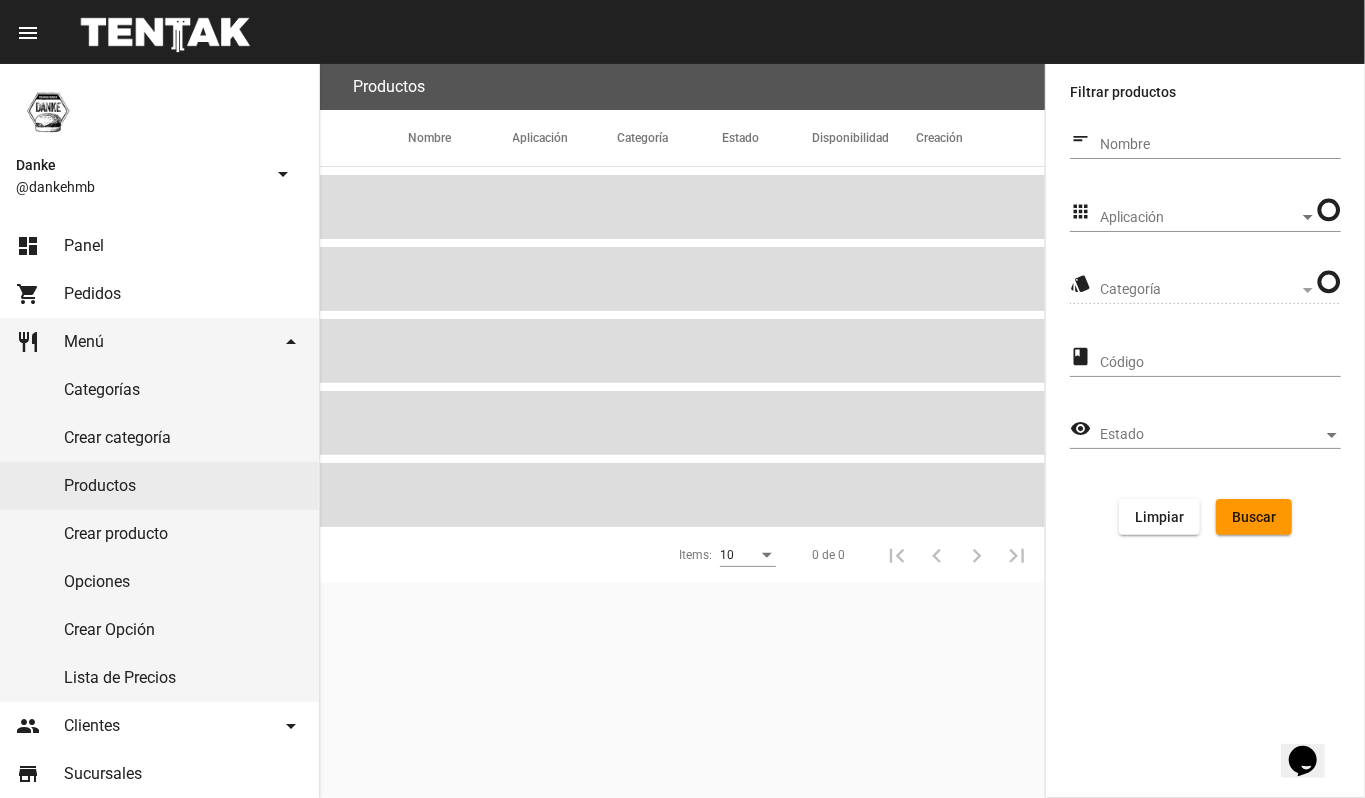 click on "Aplicación" at bounding box center (1199, 218) 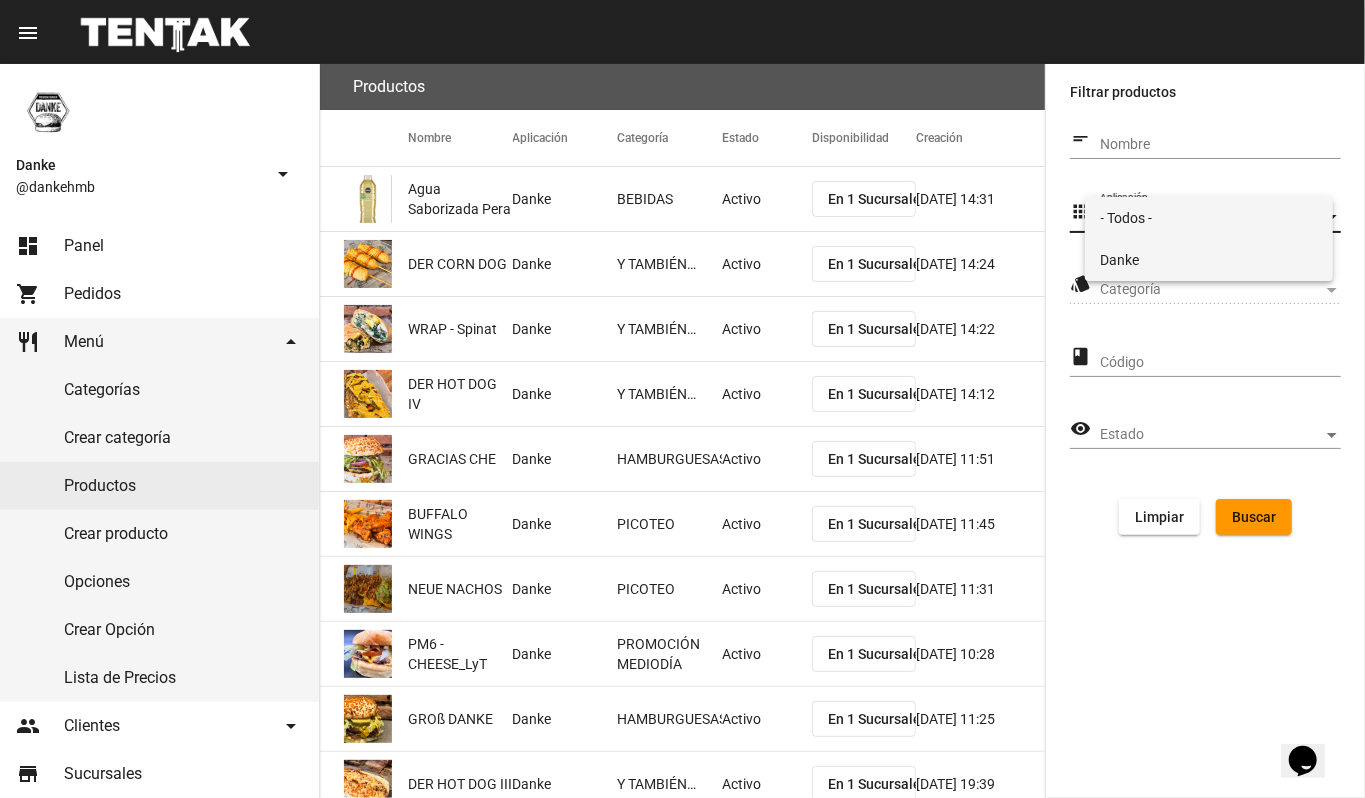 click on "Danke" at bounding box center [1209, 260] 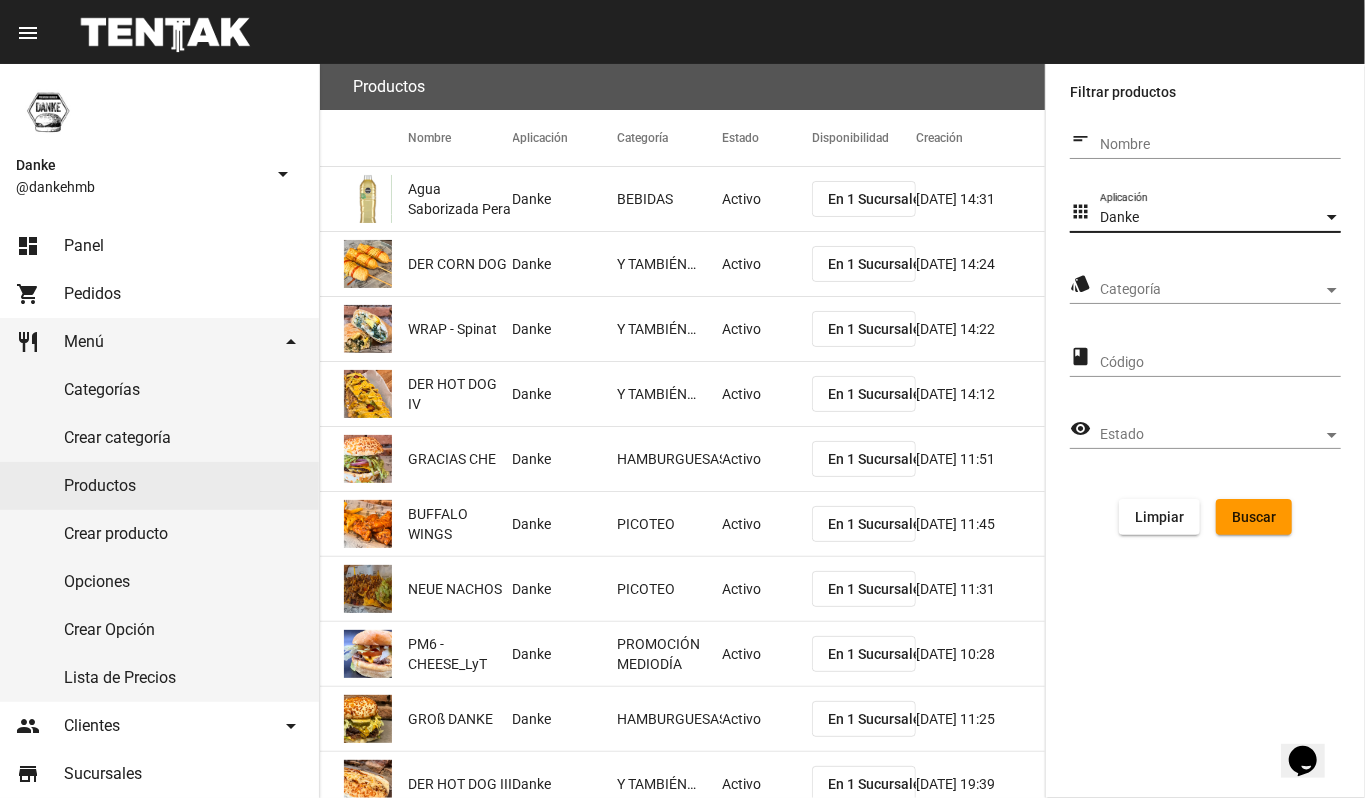 click on "Categoría" at bounding box center [1211, 290] 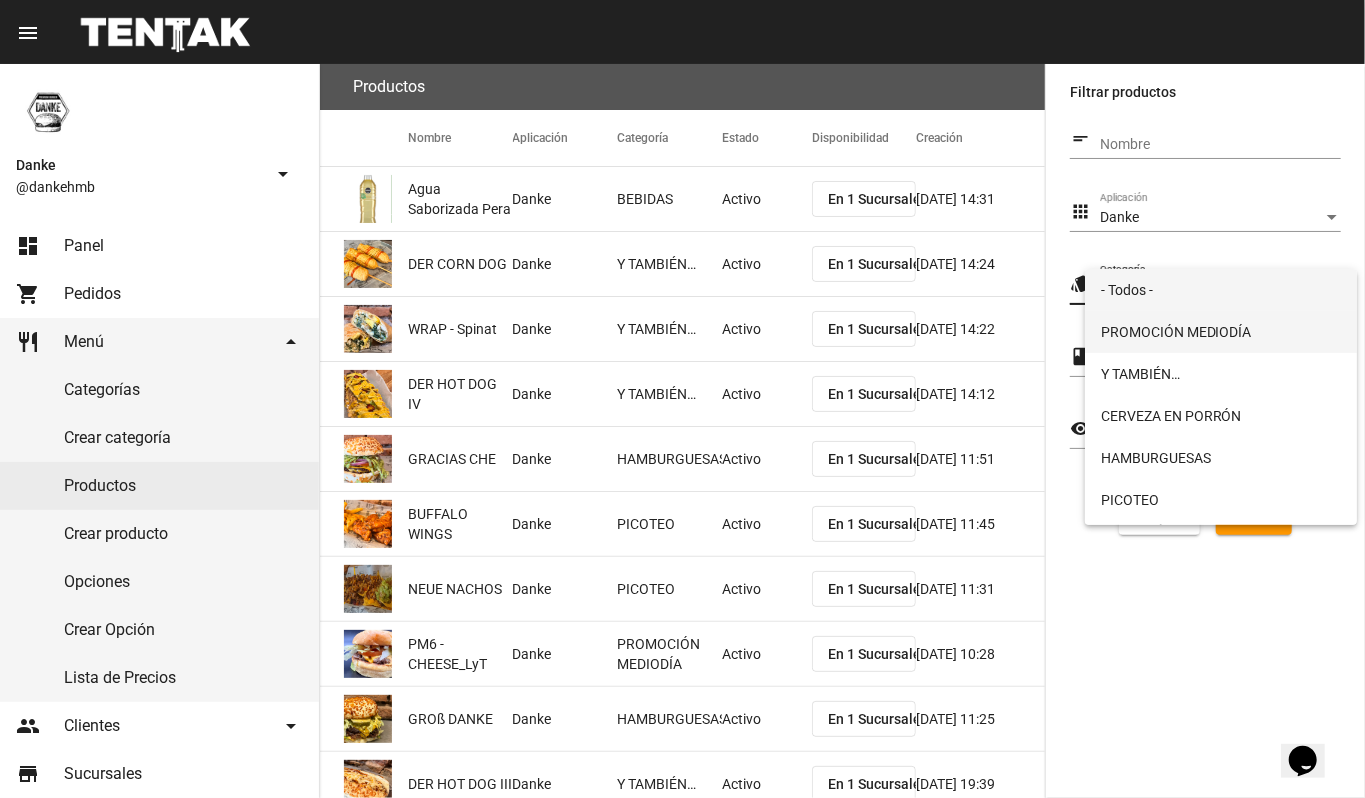 click on "PROMOCIÓN MEDIODÍA" at bounding box center [1221, 332] 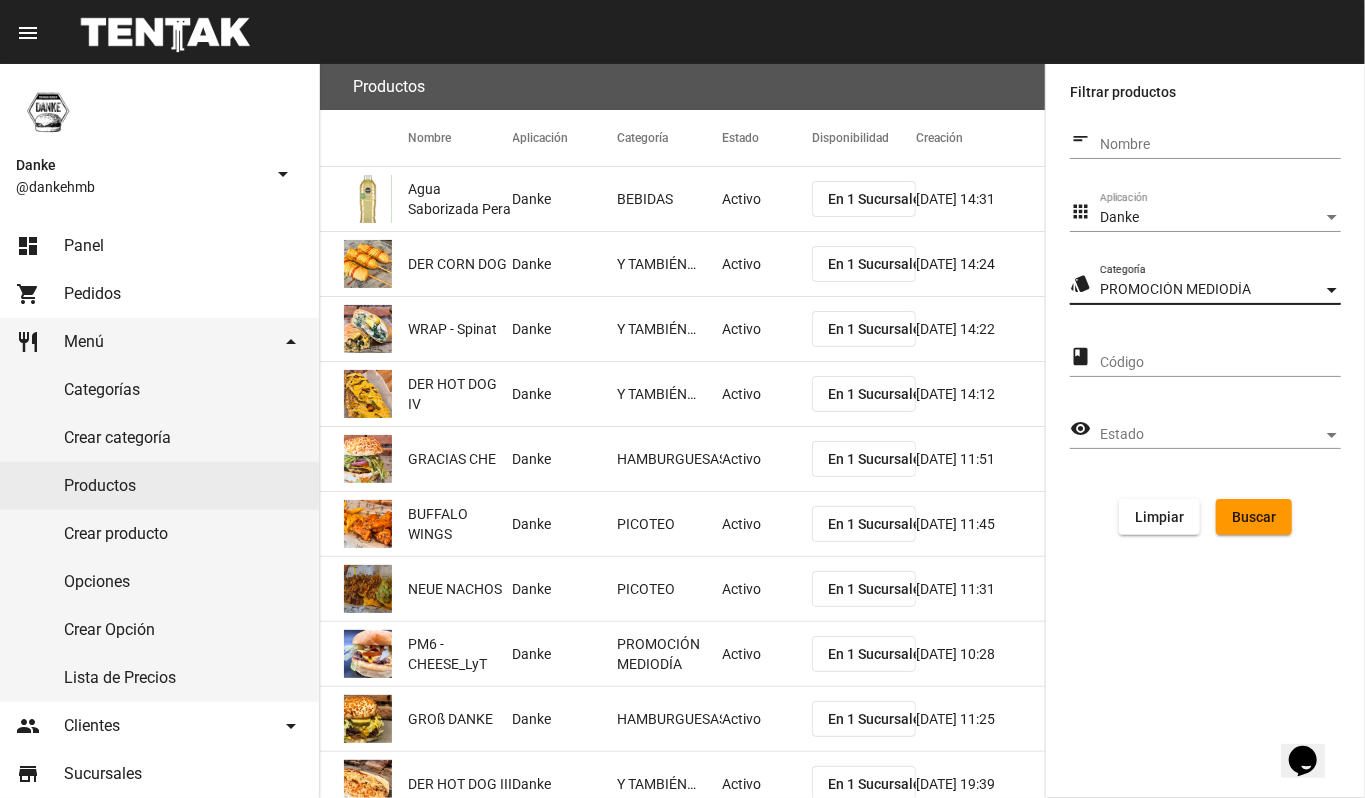 click on "Buscar" 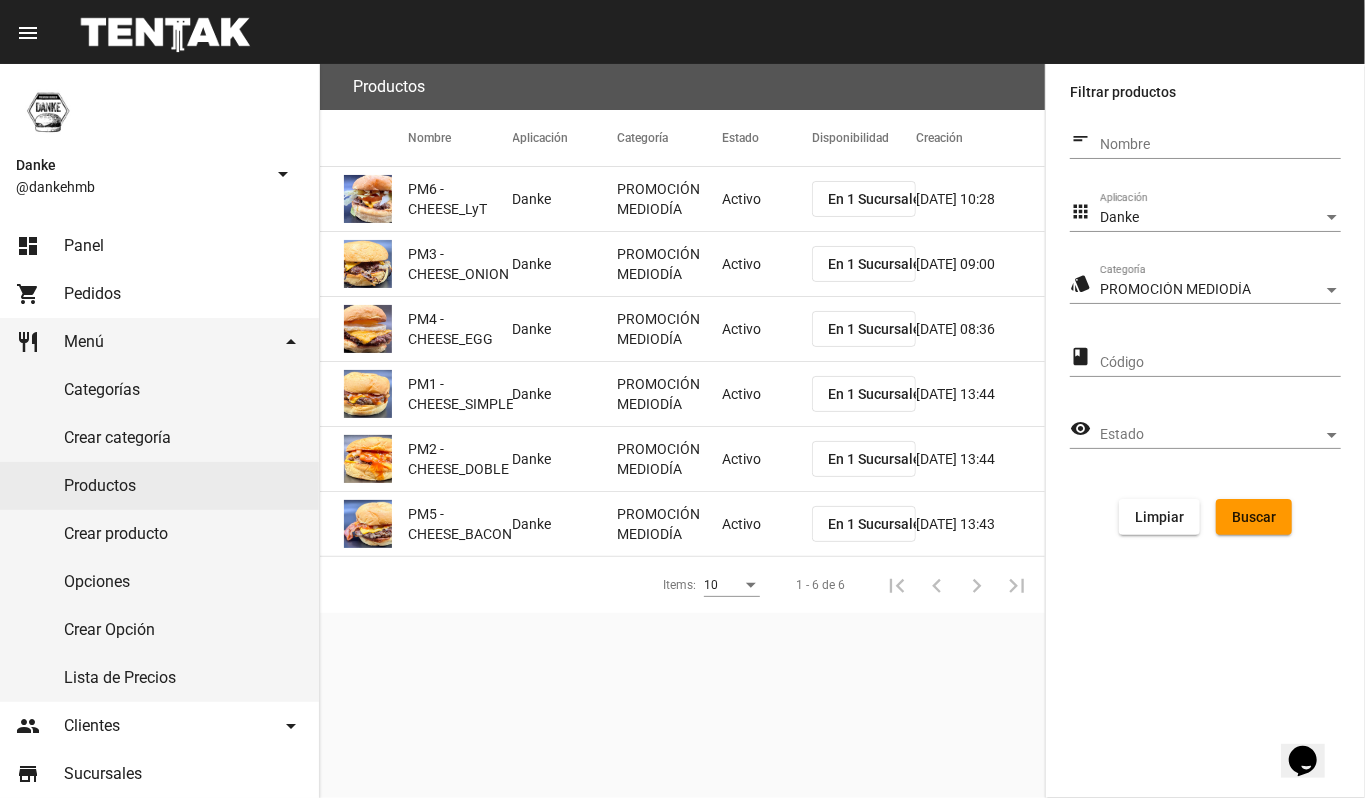 click on "Activo" 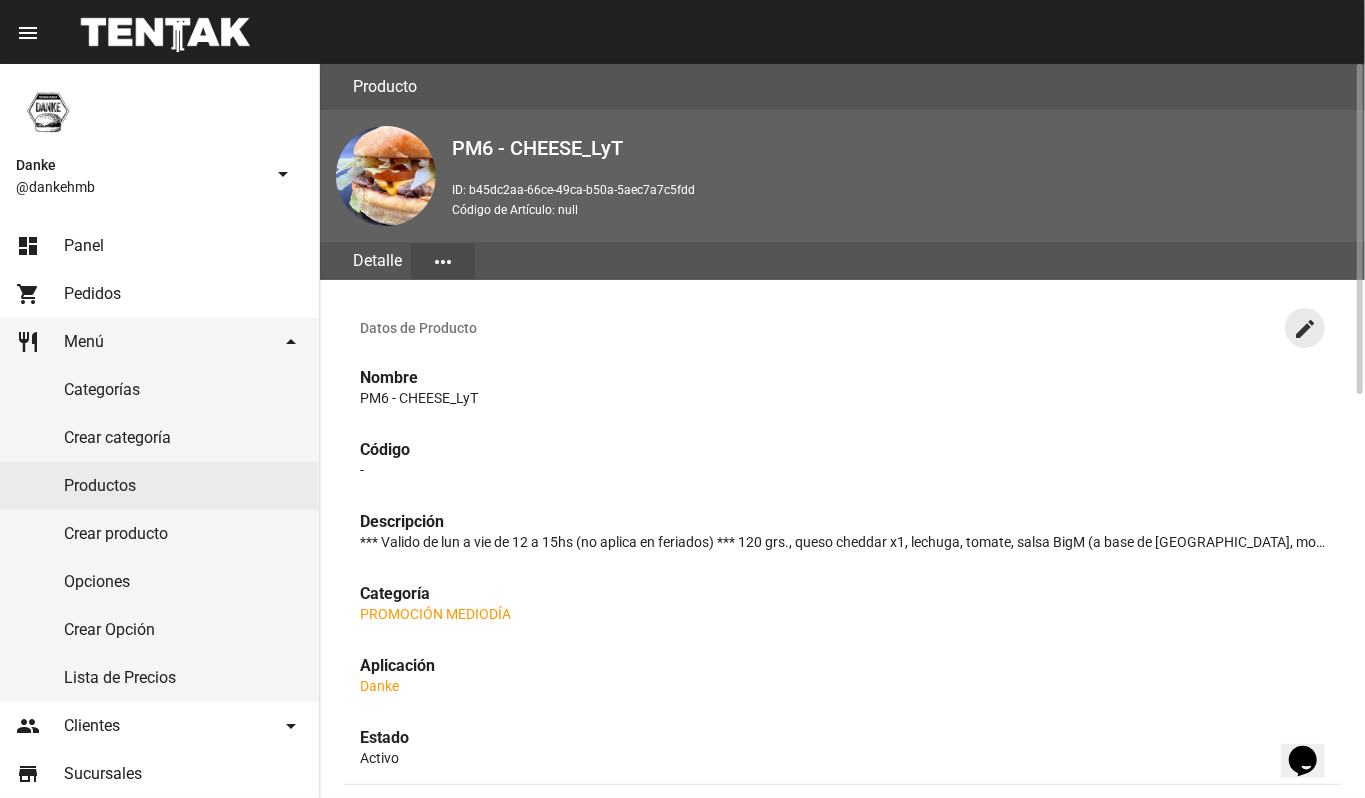 click on "create" 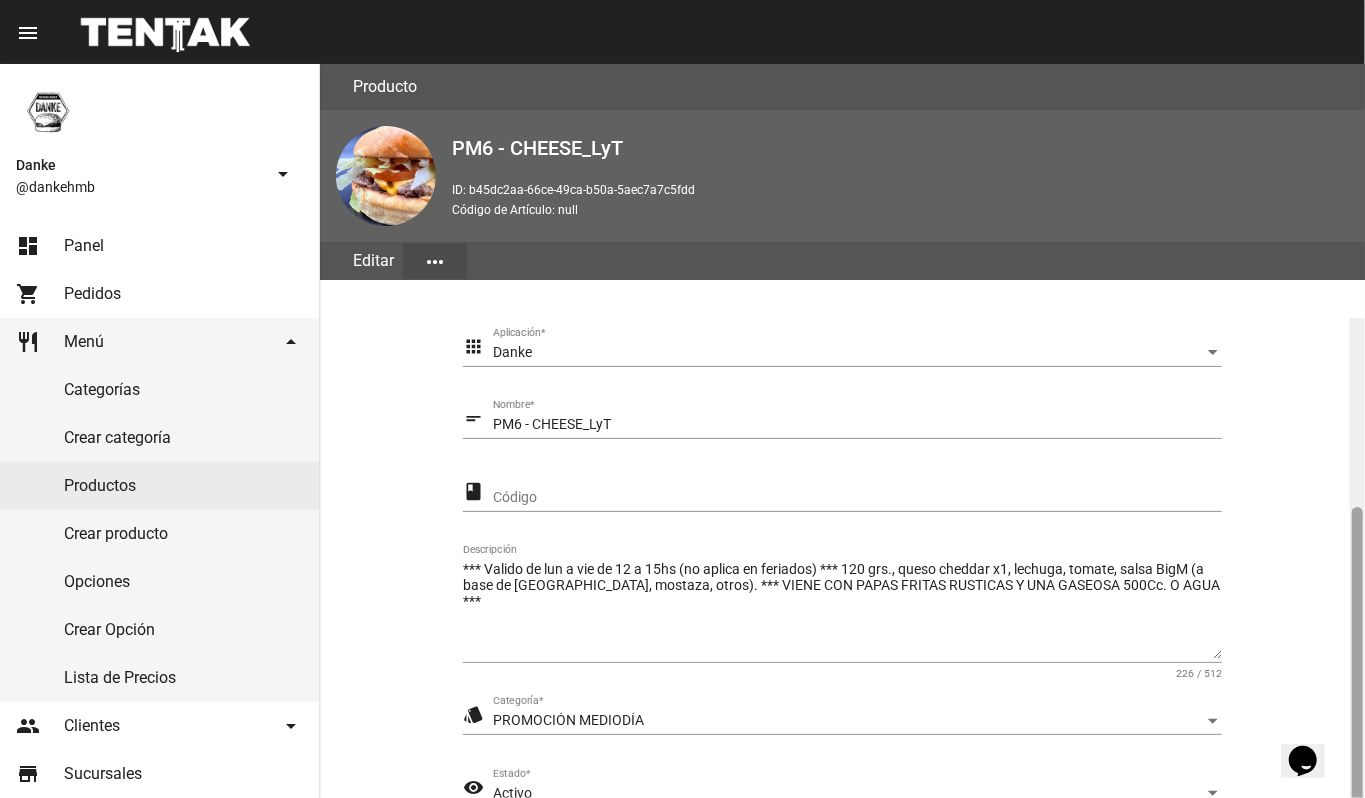 scroll, scrollTop: 254, scrollLeft: 0, axis: vertical 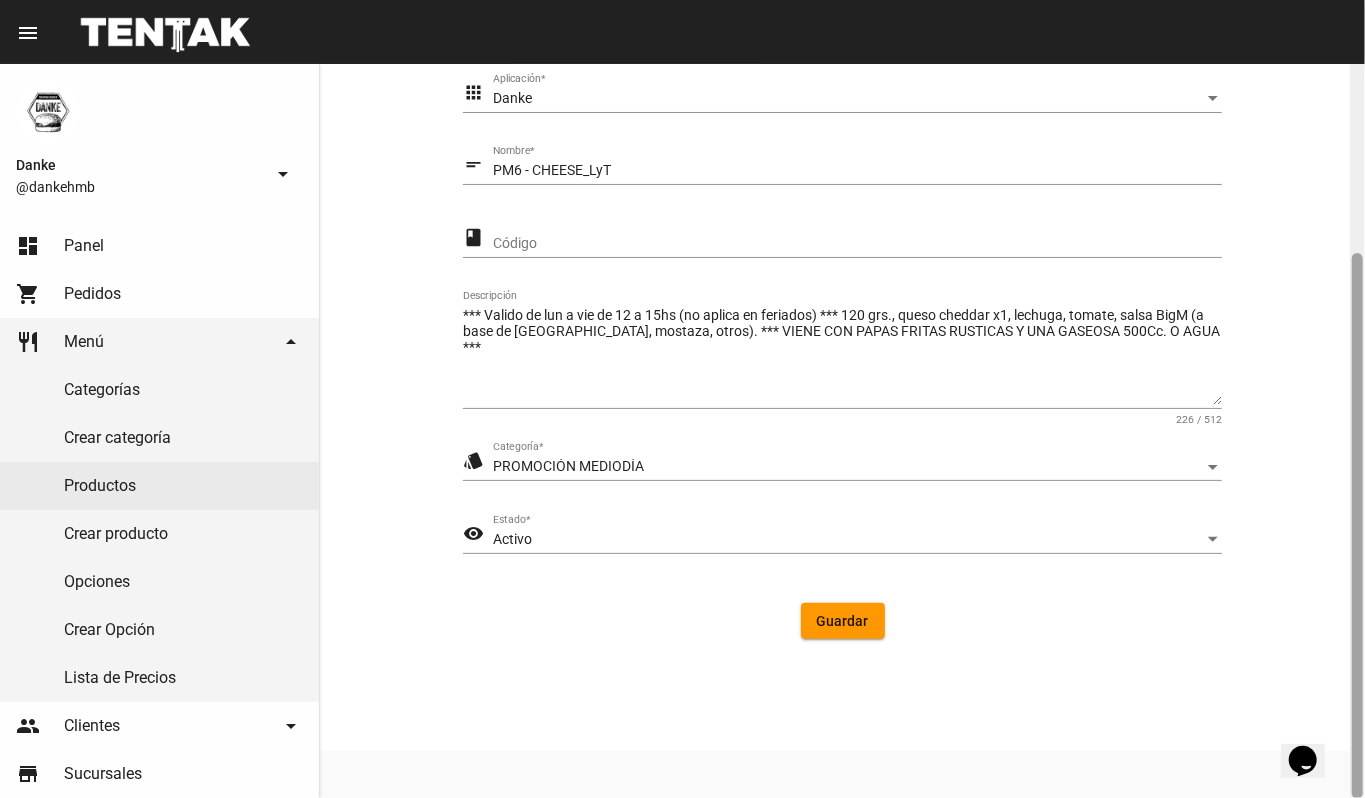 drag, startPoint x: 1364, startPoint y: 408, endPoint x: 1362, endPoint y: 420, distance: 12.165525 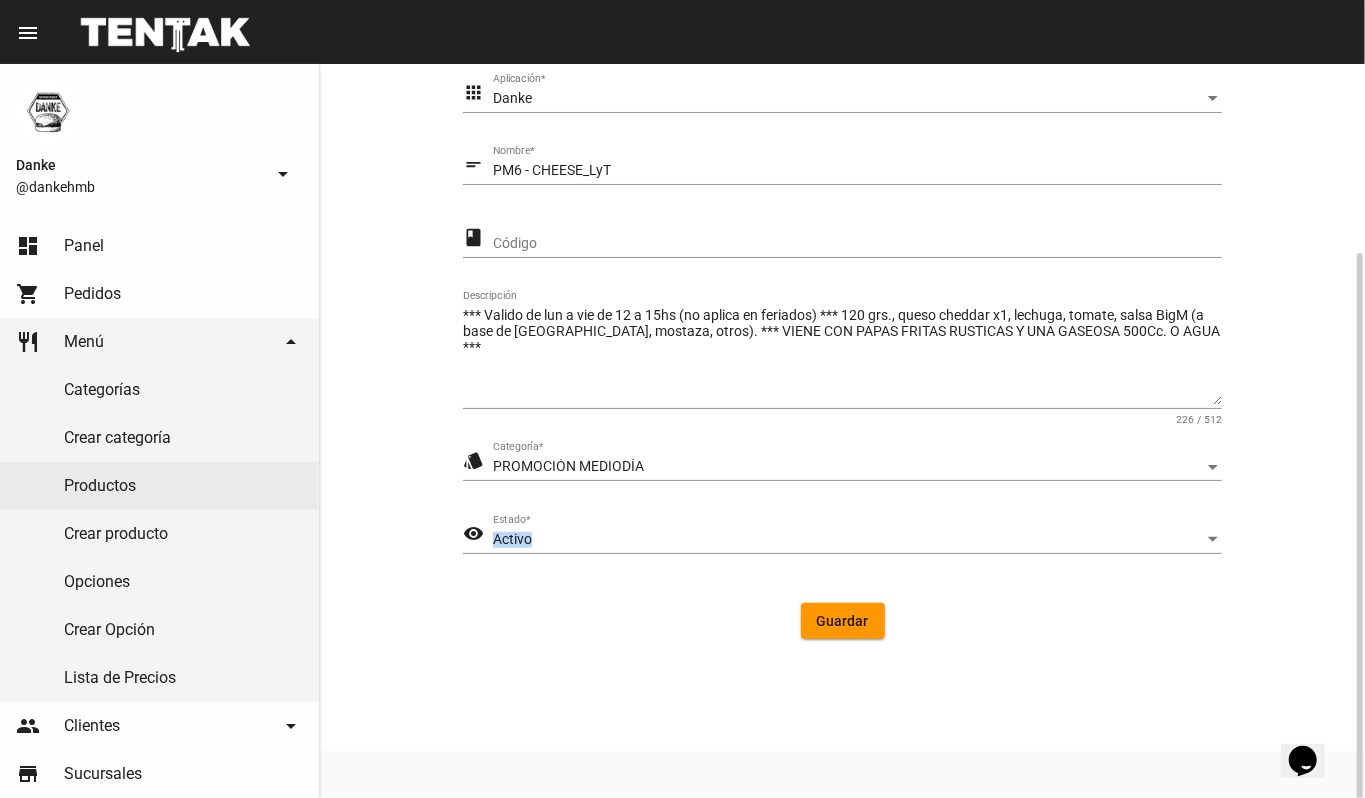 click on "Activo Estado  *" 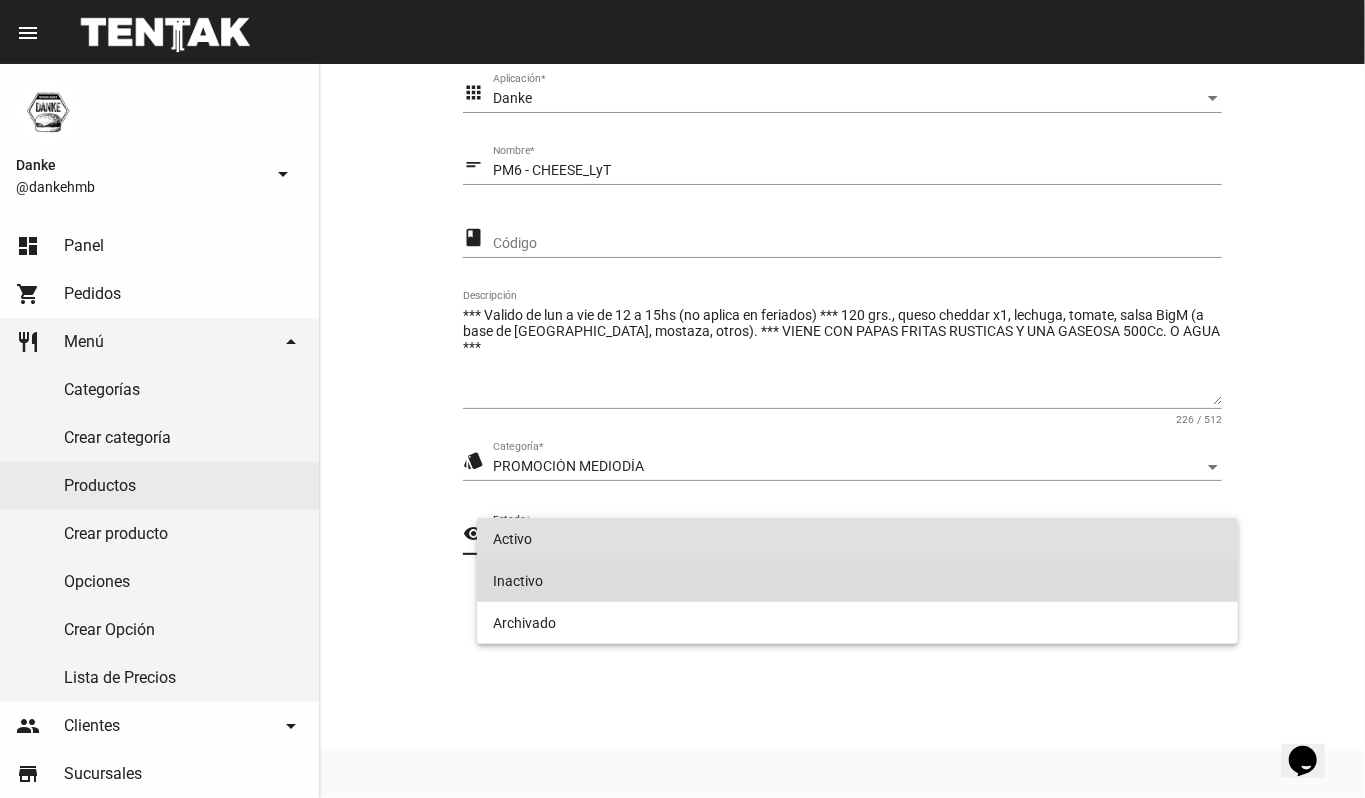click on "Inactivo" at bounding box center [858, 581] 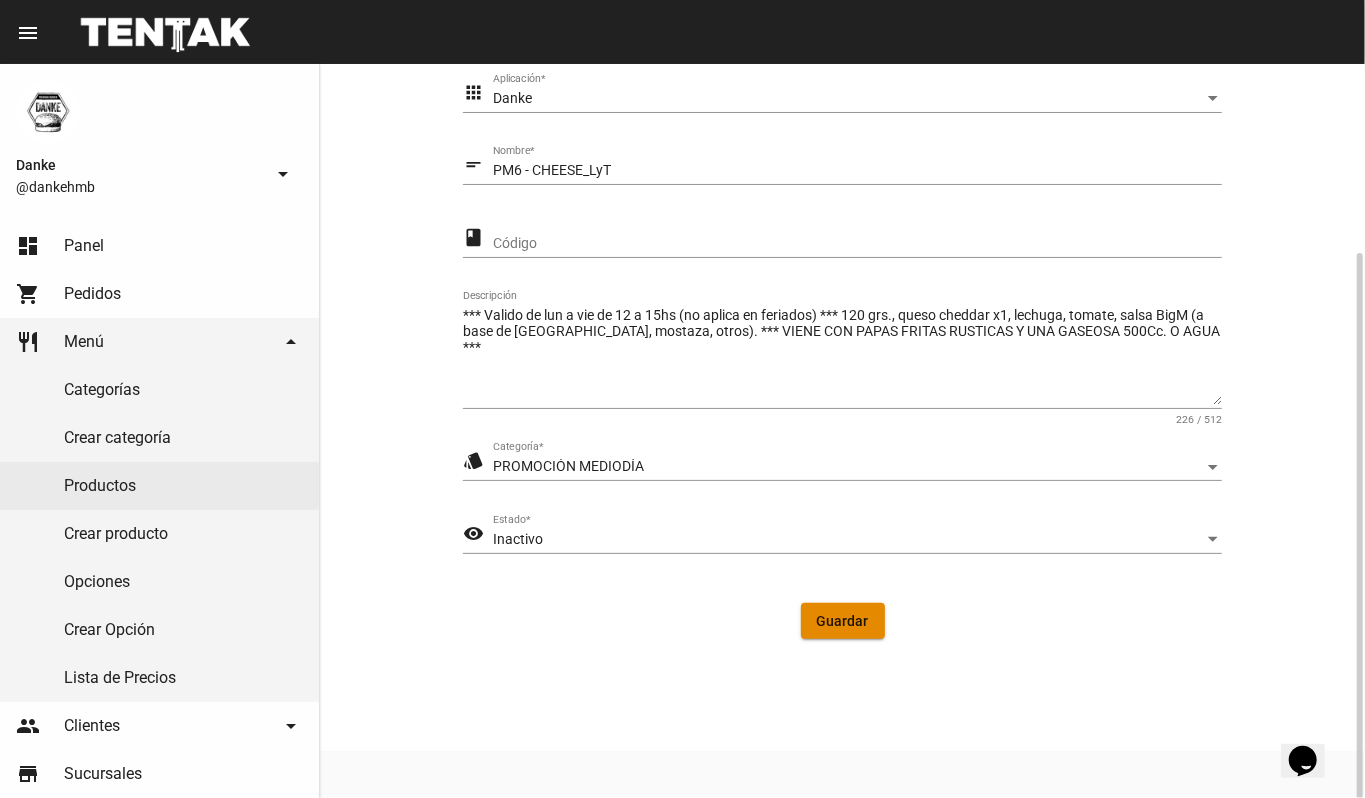 click on "Guardar" 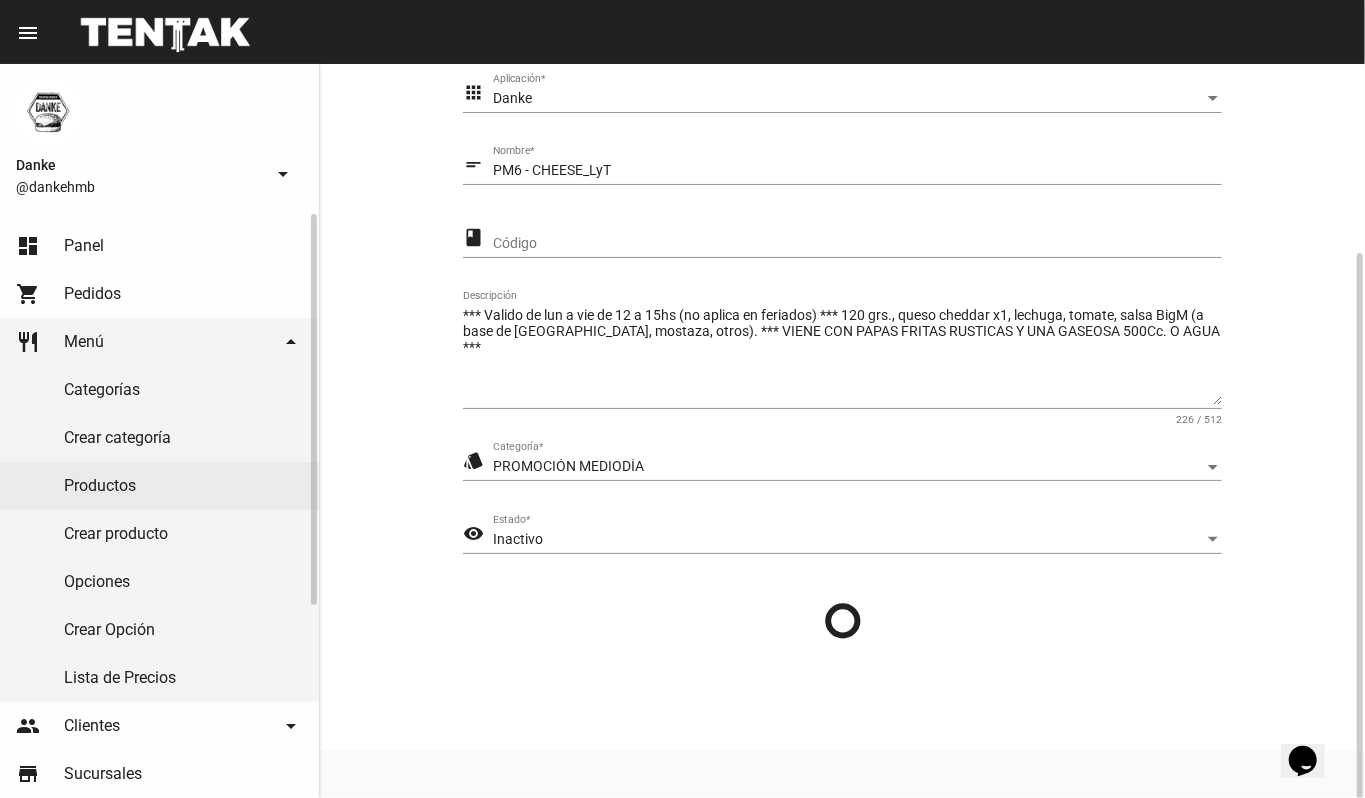 scroll, scrollTop: 0, scrollLeft: 0, axis: both 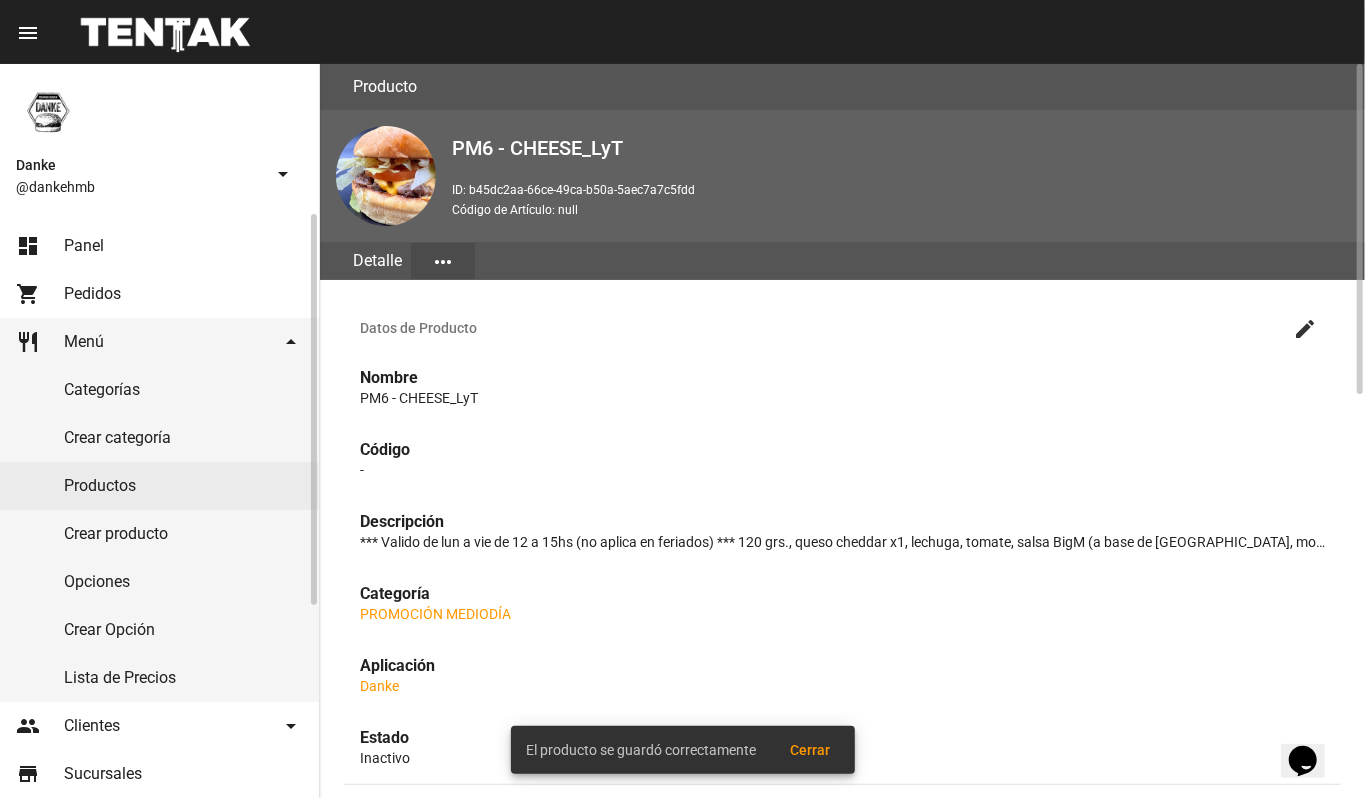 click on "Productos" 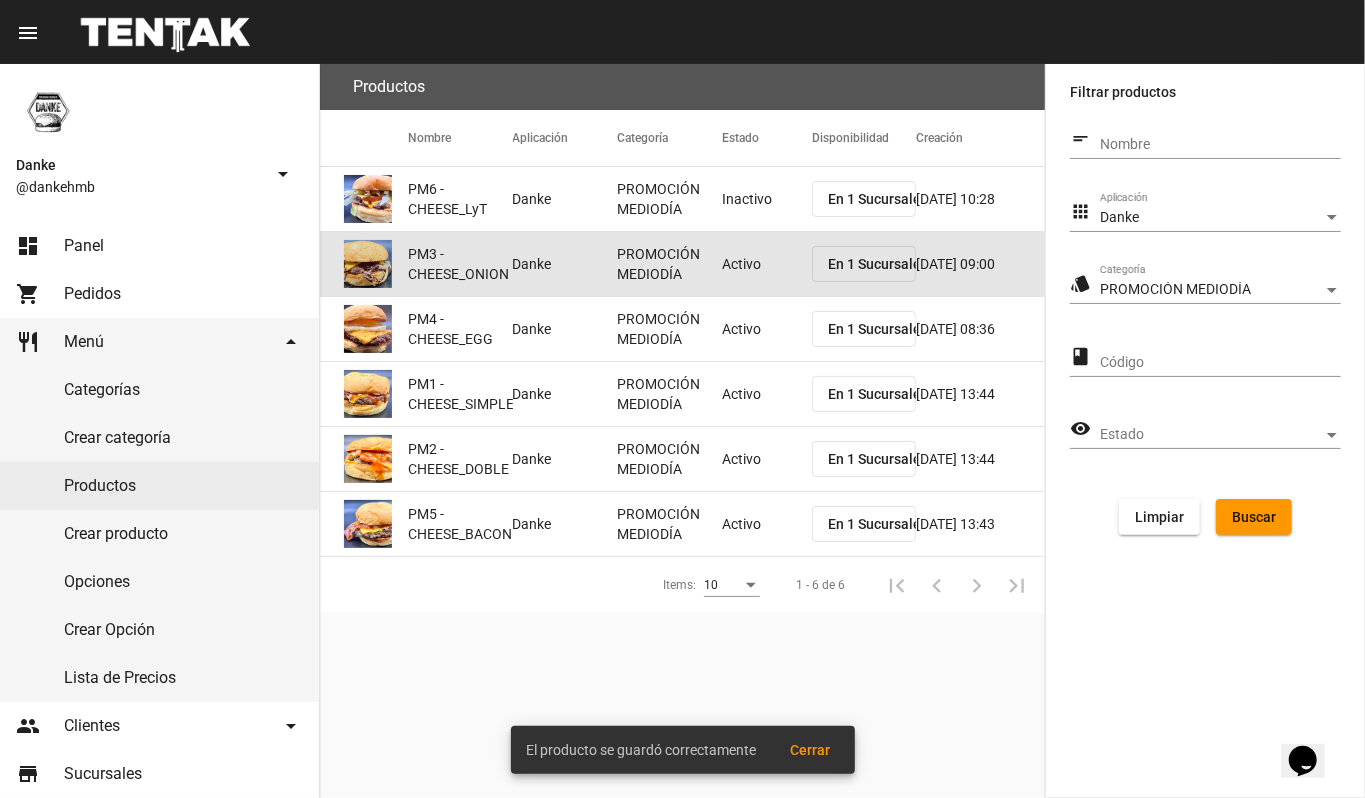 click on "Activo" 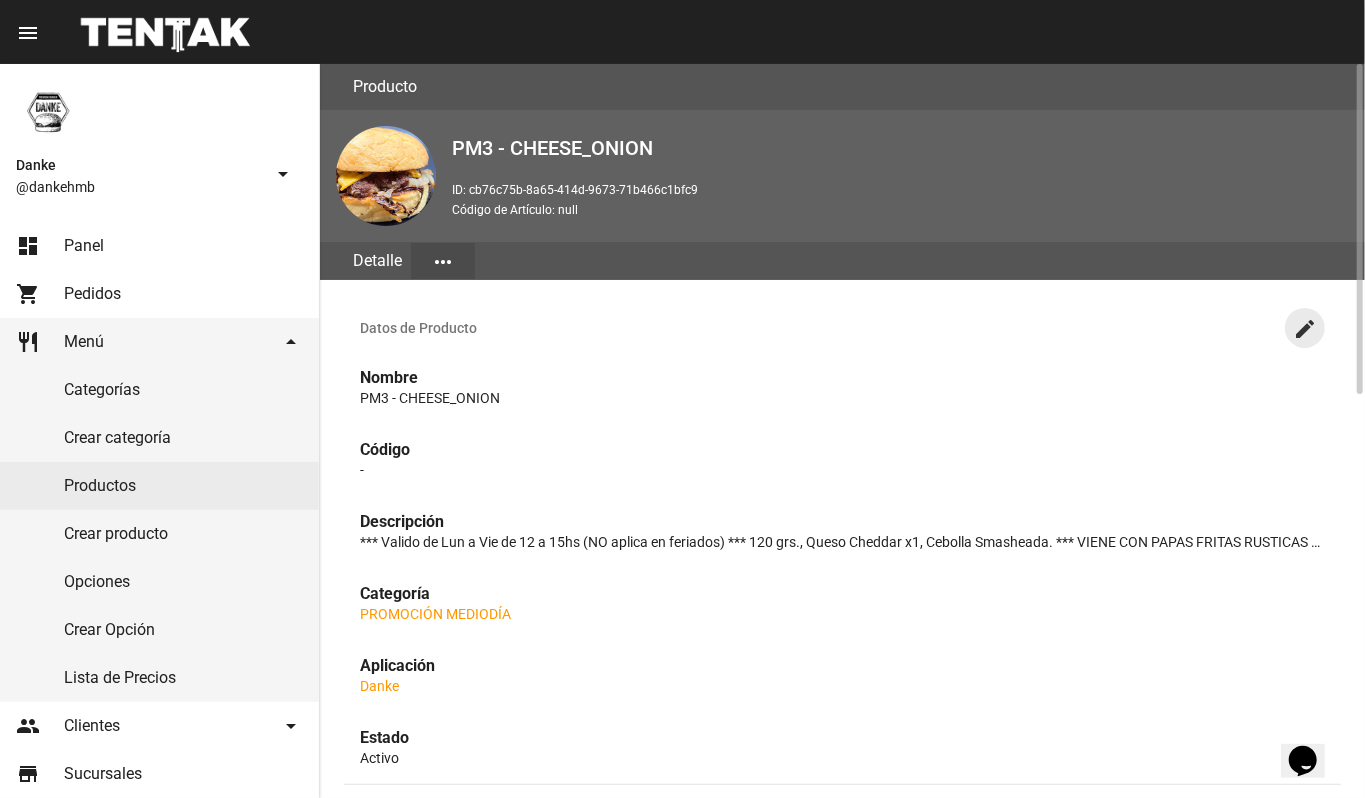 click on "create" 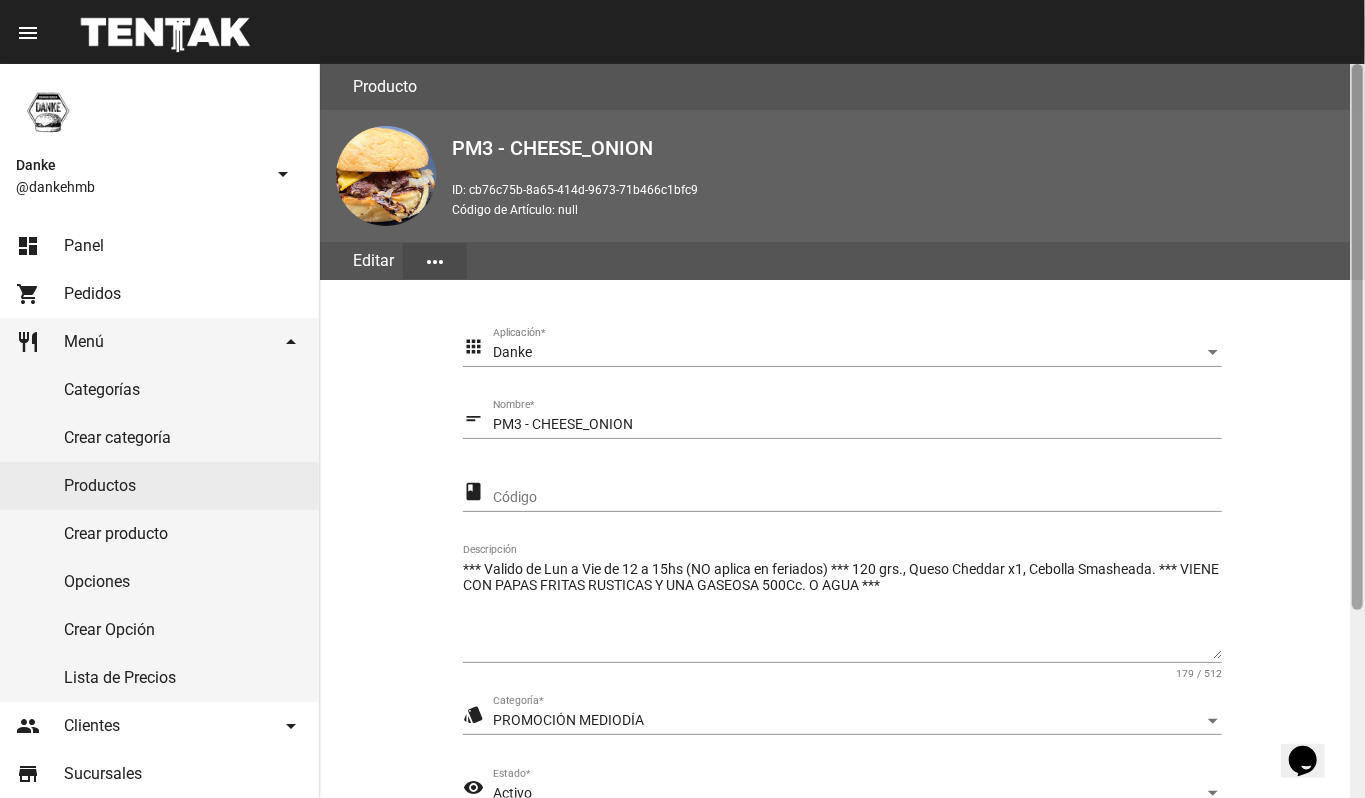 scroll, scrollTop: 254, scrollLeft: 0, axis: vertical 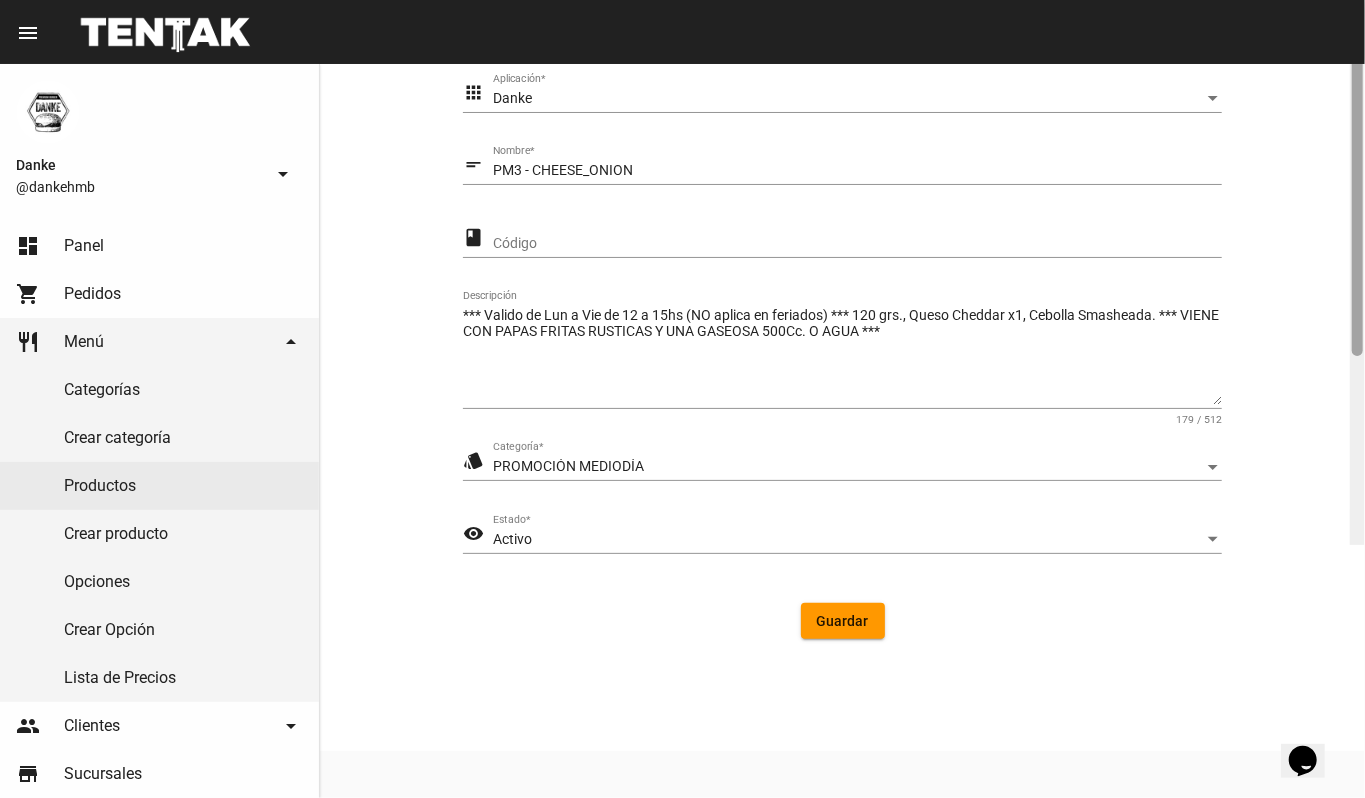 click 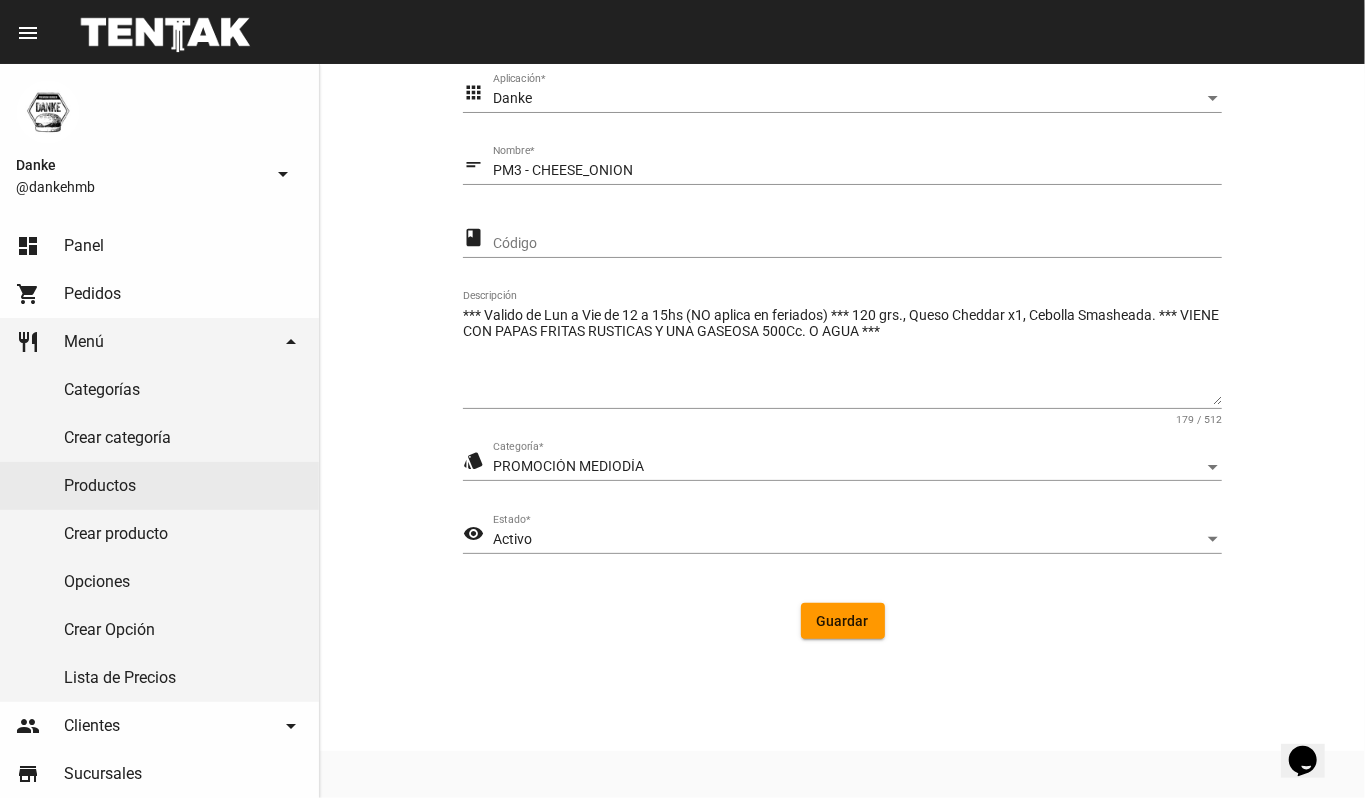 click on "Activo" at bounding box center (848, 540) 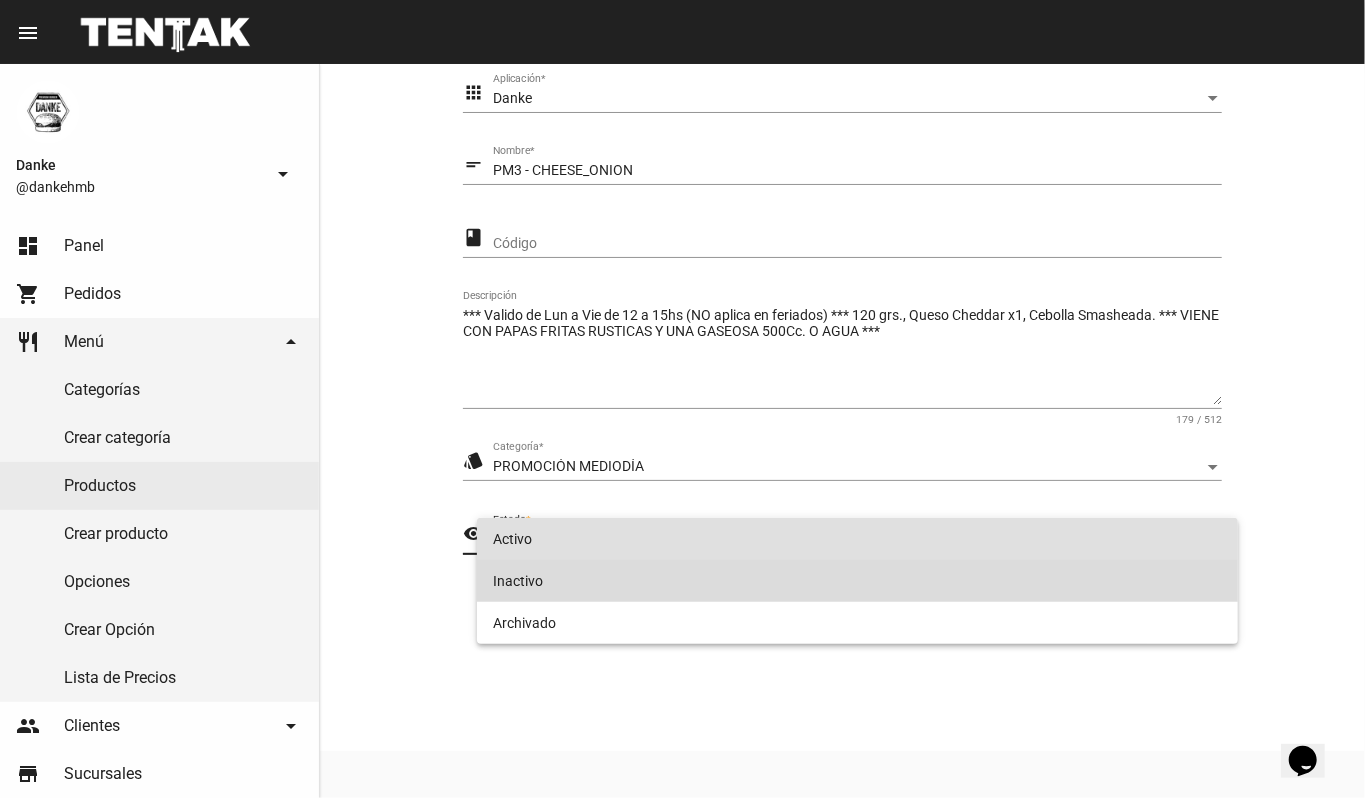 click on "Inactivo" at bounding box center [858, 581] 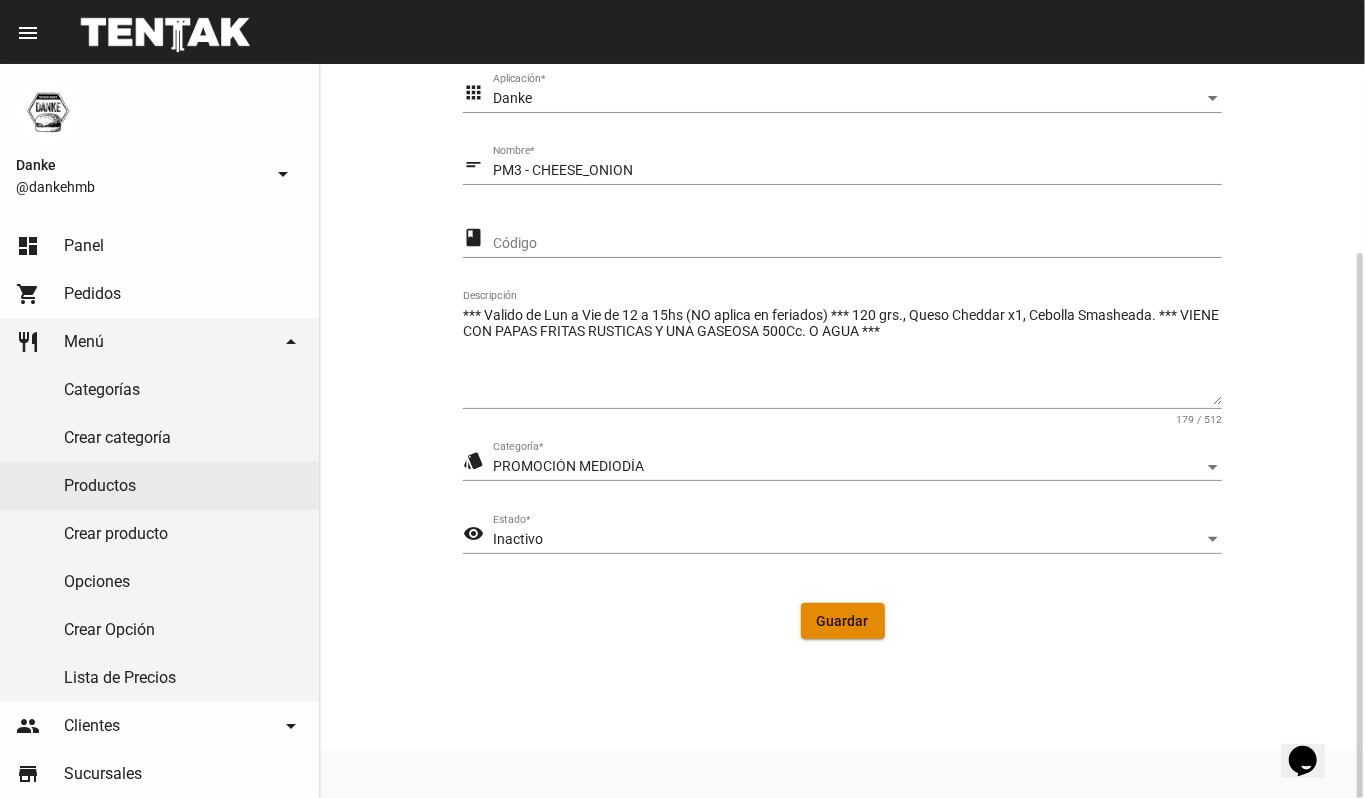click on "Guardar" 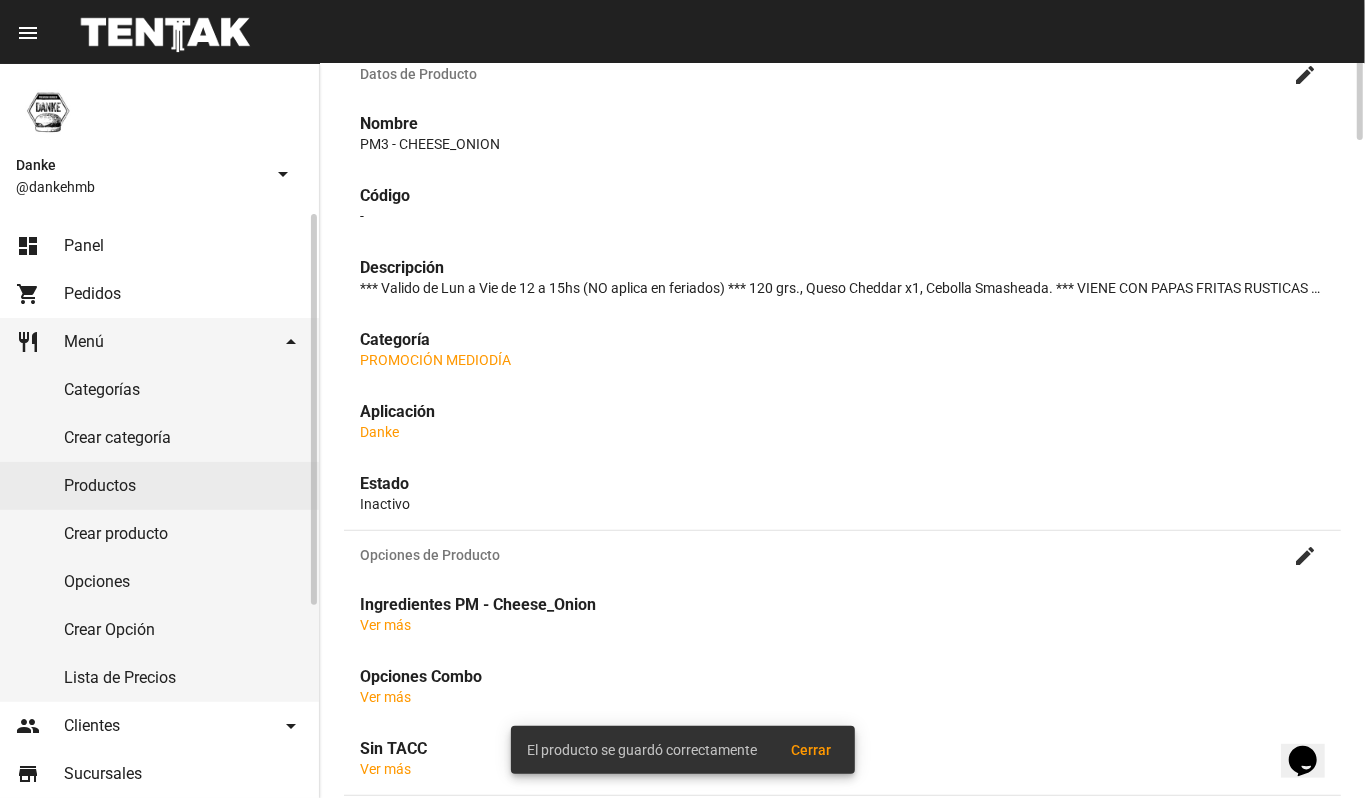 scroll, scrollTop: 0, scrollLeft: 0, axis: both 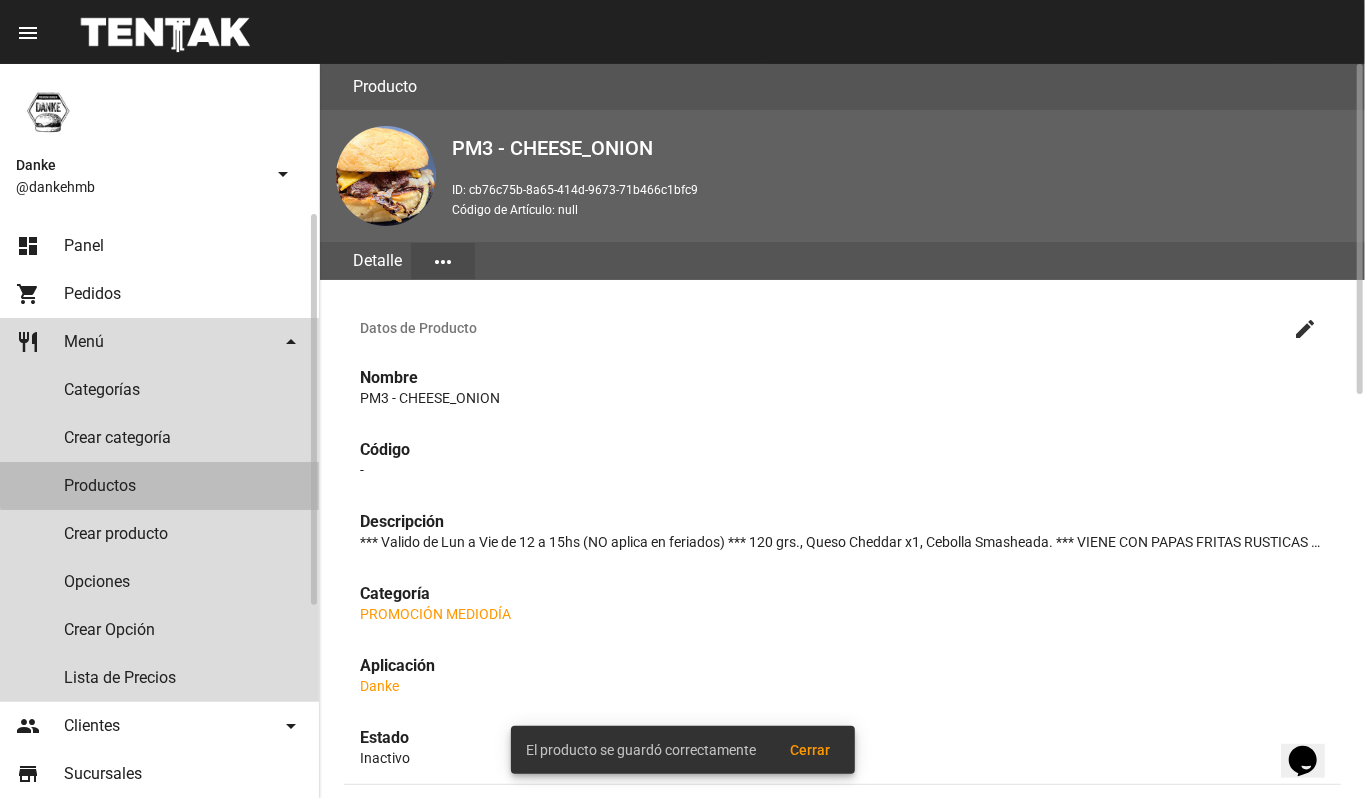 click on "Productos" 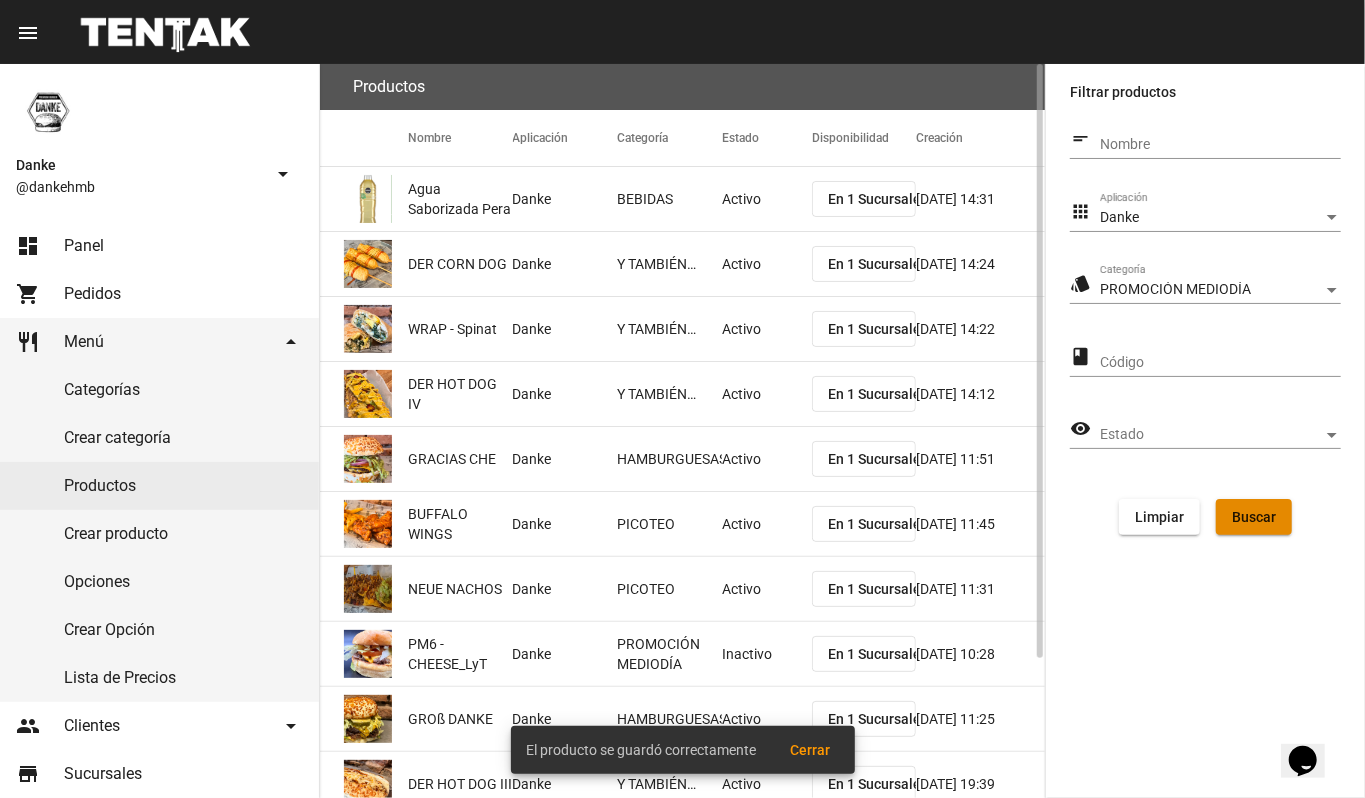 click on "Buscar" 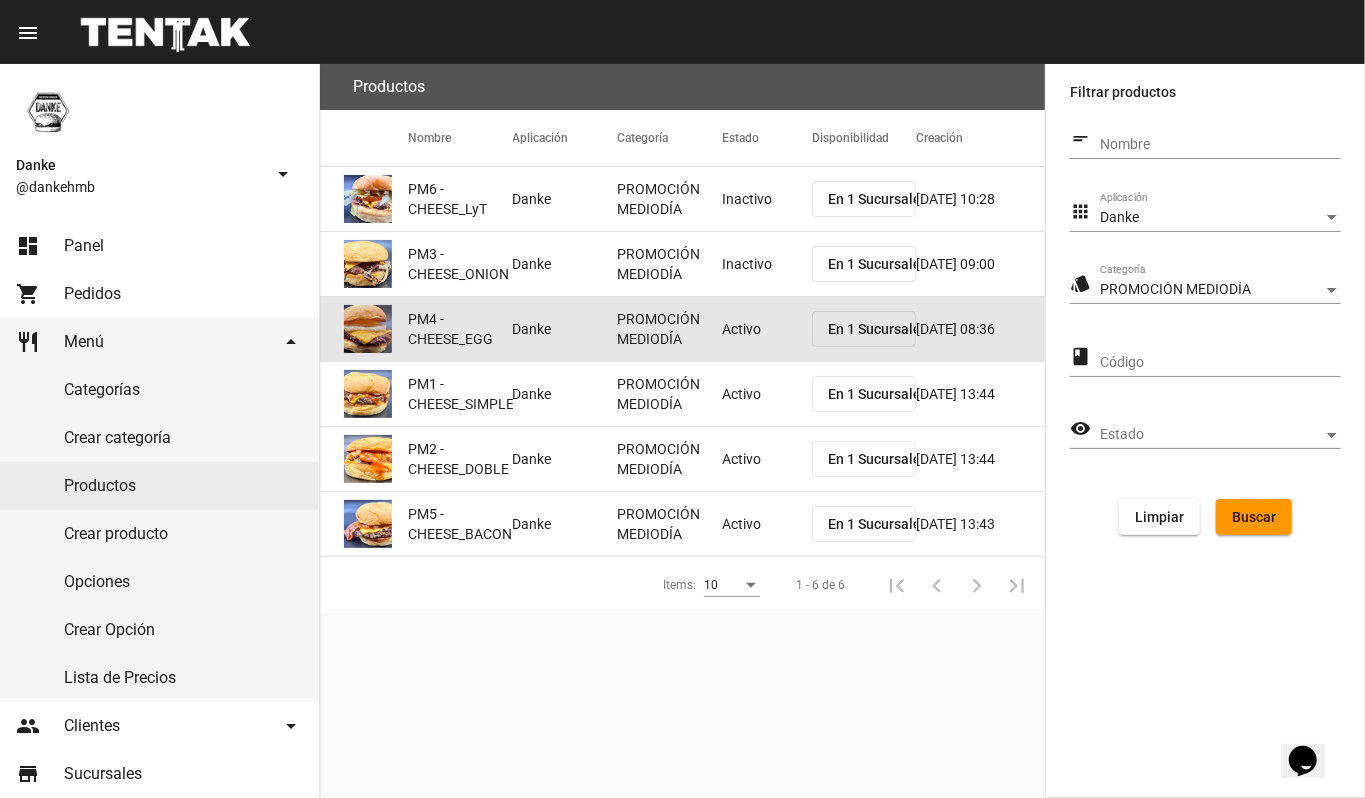 click on "Activo" 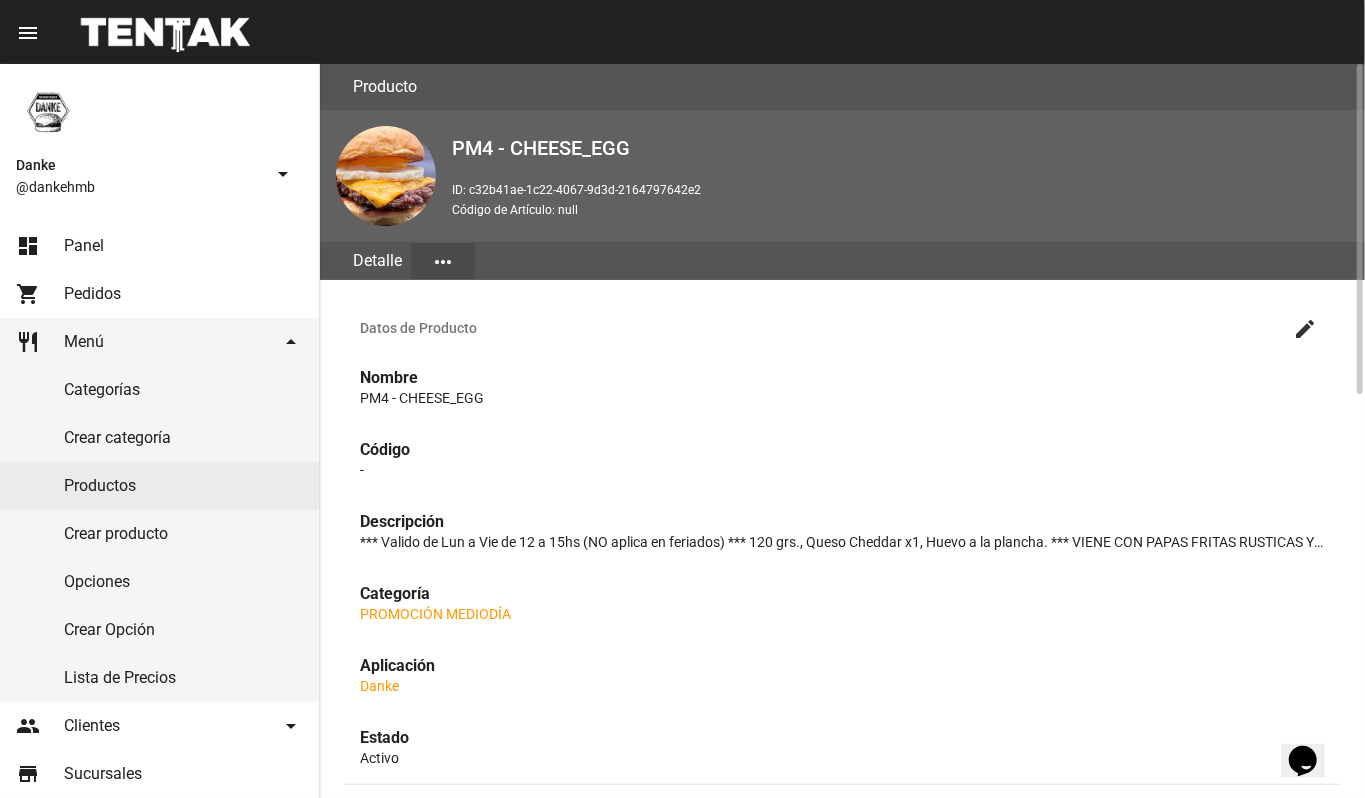 click on "create" 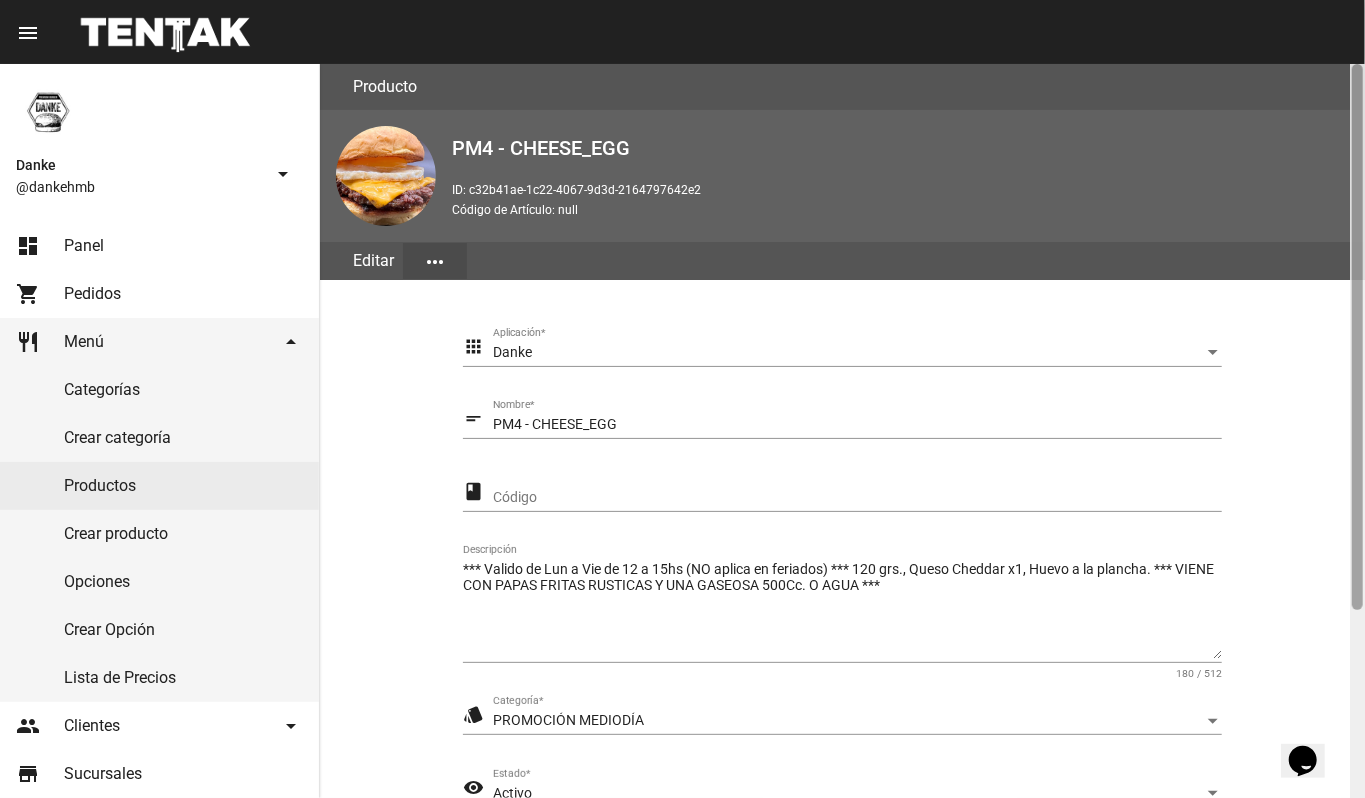 scroll, scrollTop: 254, scrollLeft: 0, axis: vertical 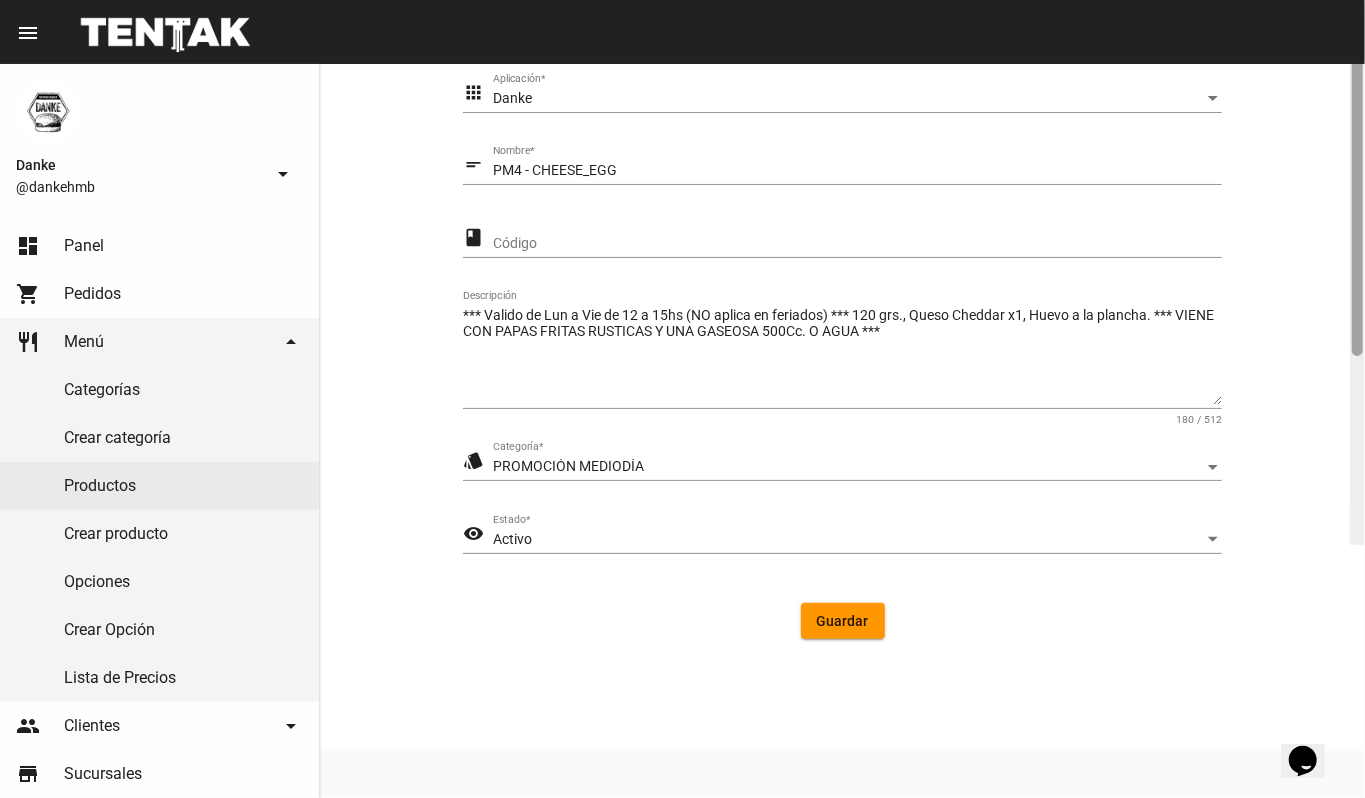 click 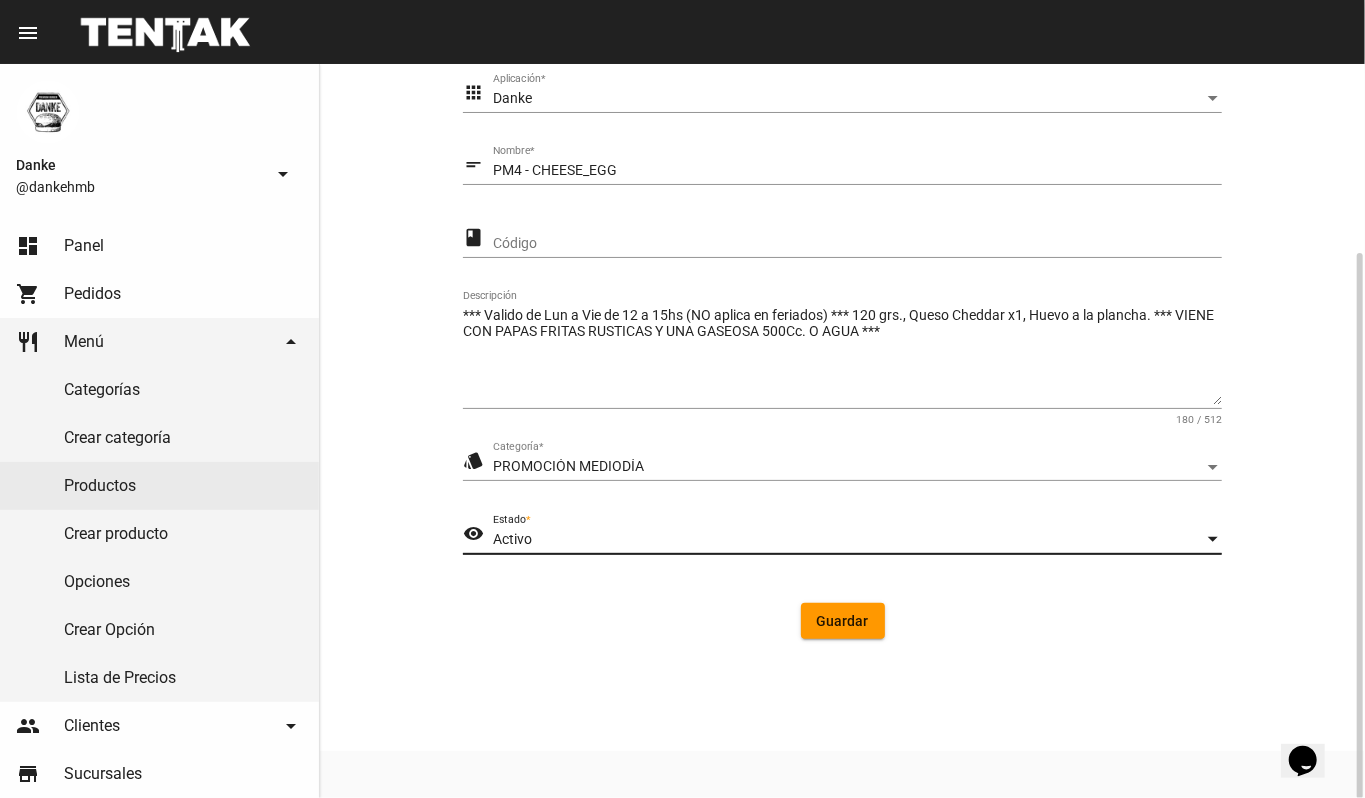 click on "Activo" at bounding box center [848, 540] 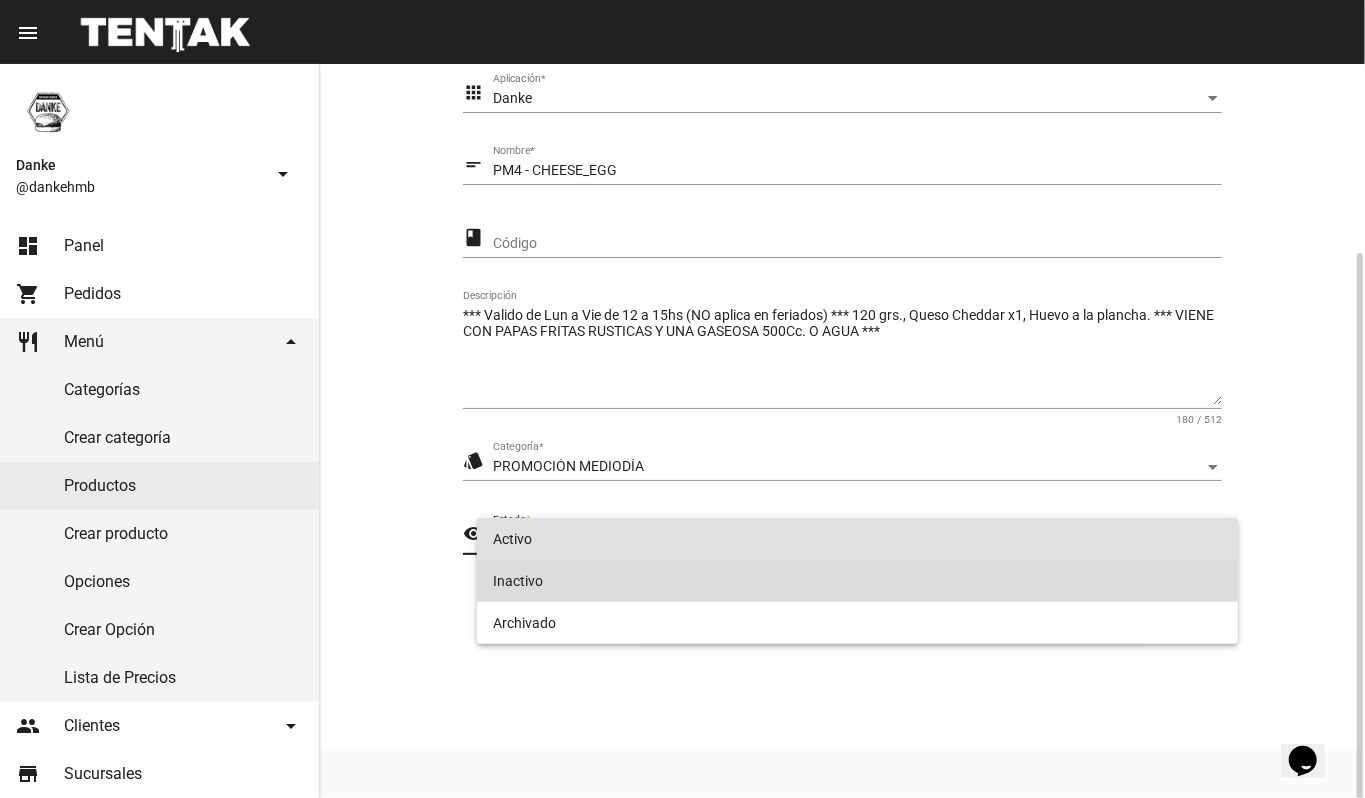 click on "Inactivo" at bounding box center [858, 581] 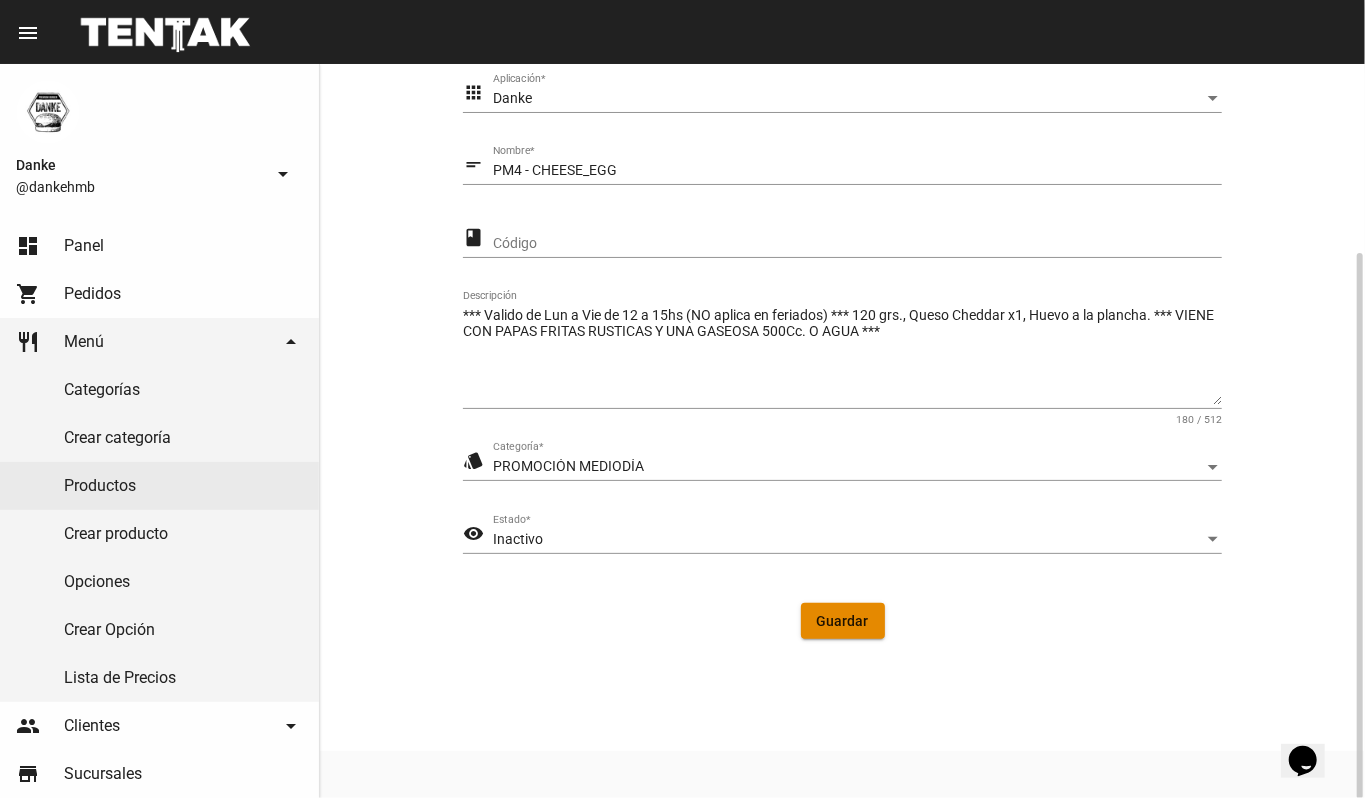 click on "Guardar" 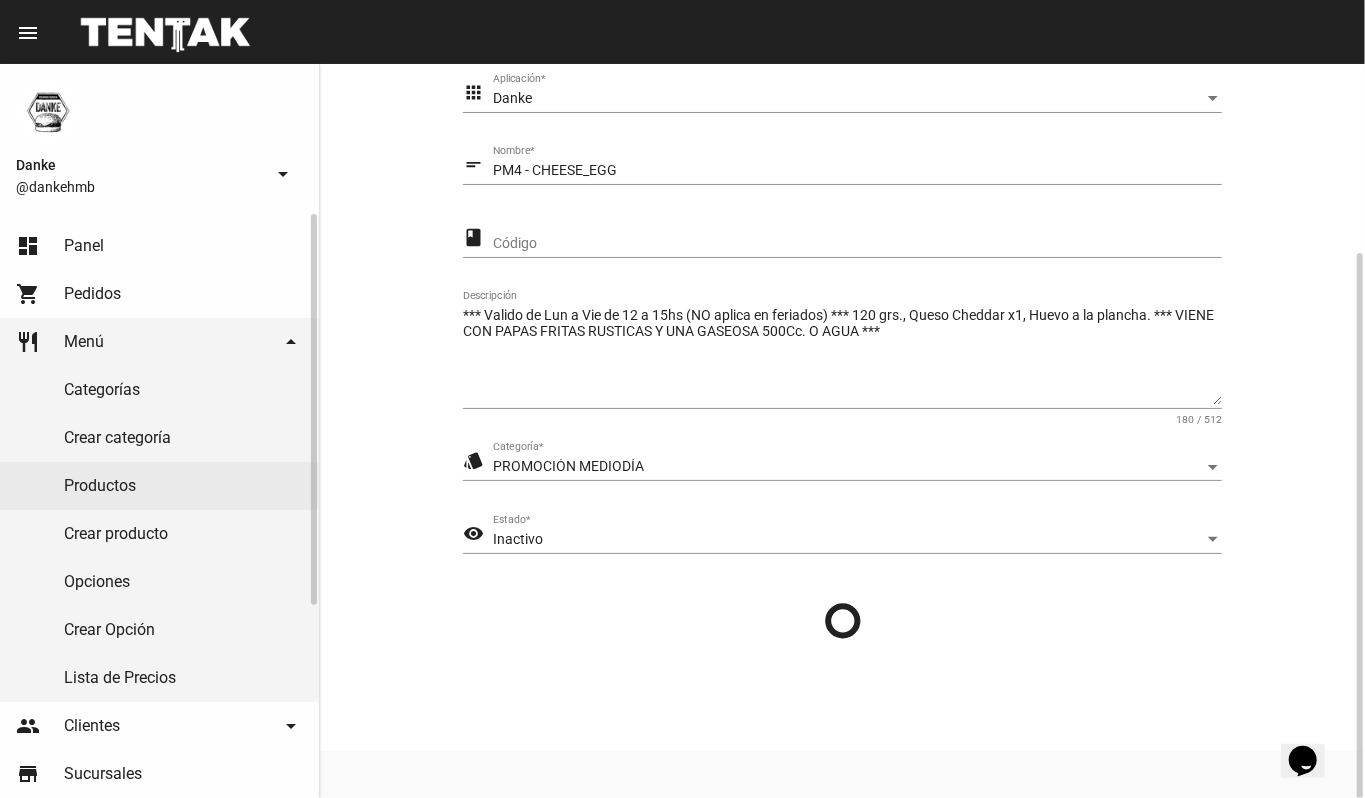 scroll, scrollTop: 0, scrollLeft: 0, axis: both 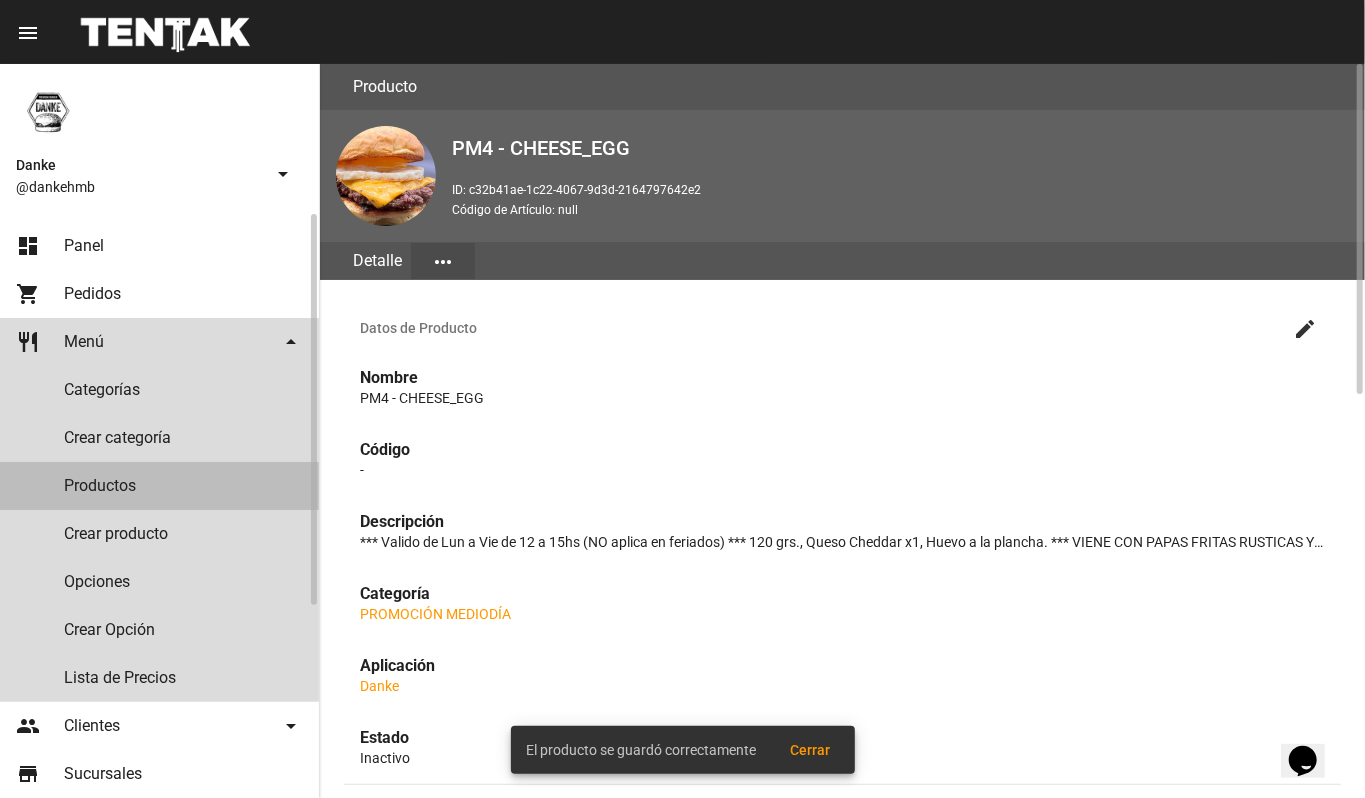 click on "Productos" 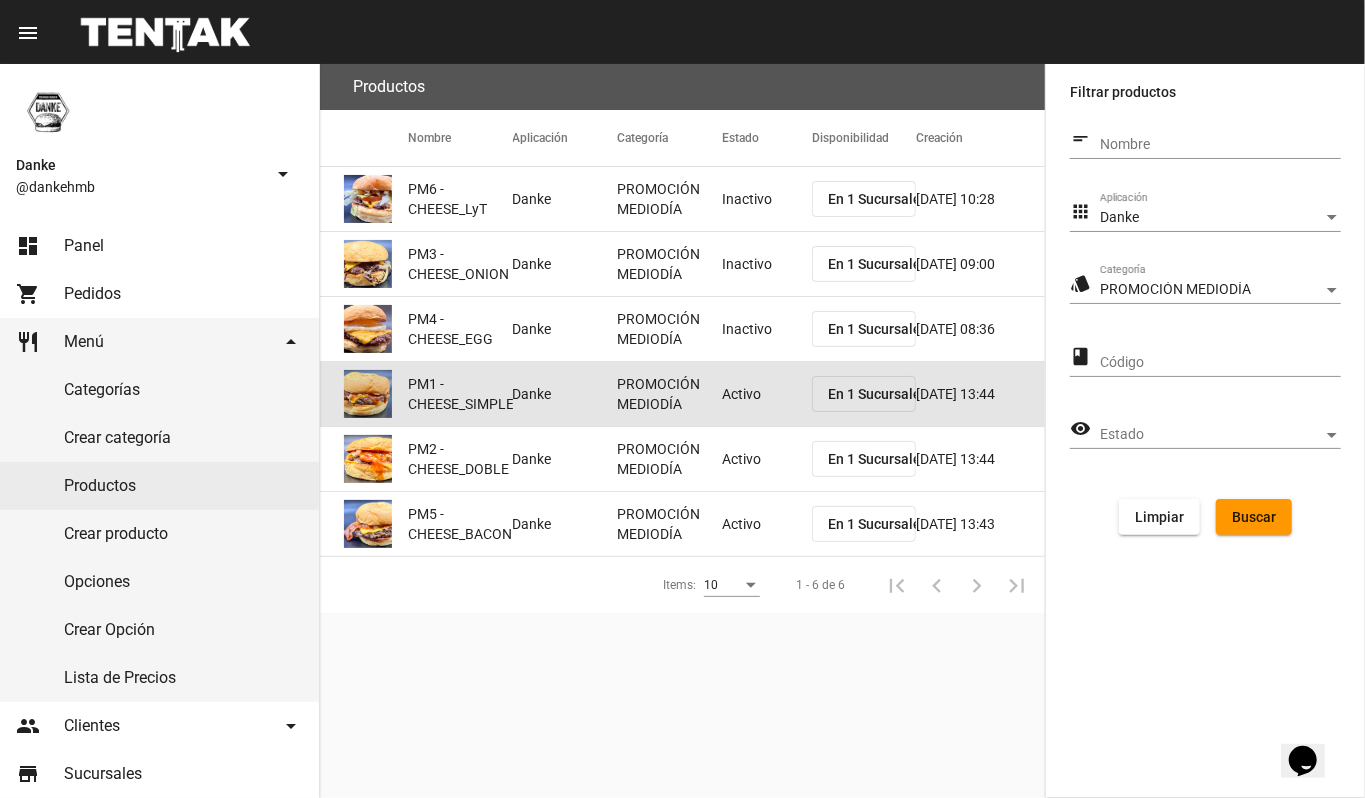 click on "Activo" 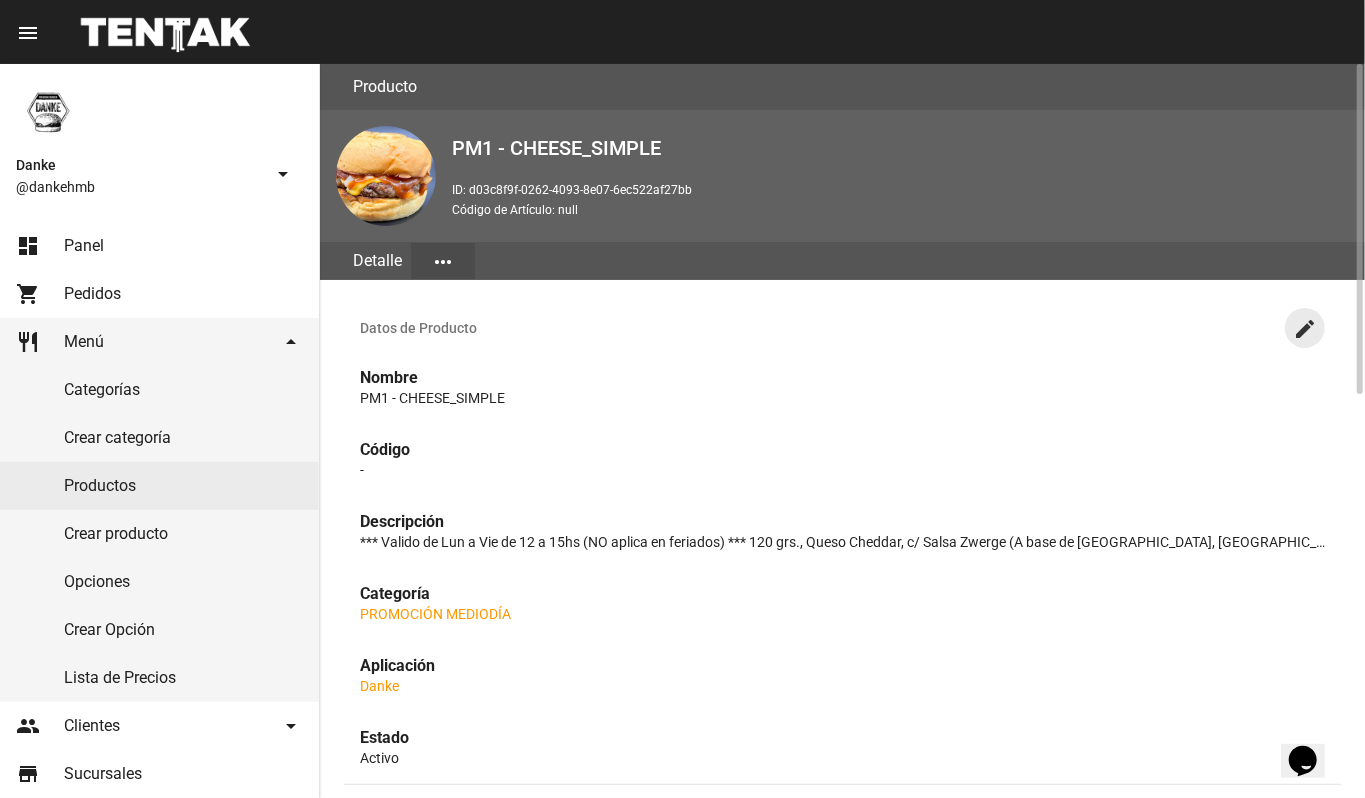 click on "create" 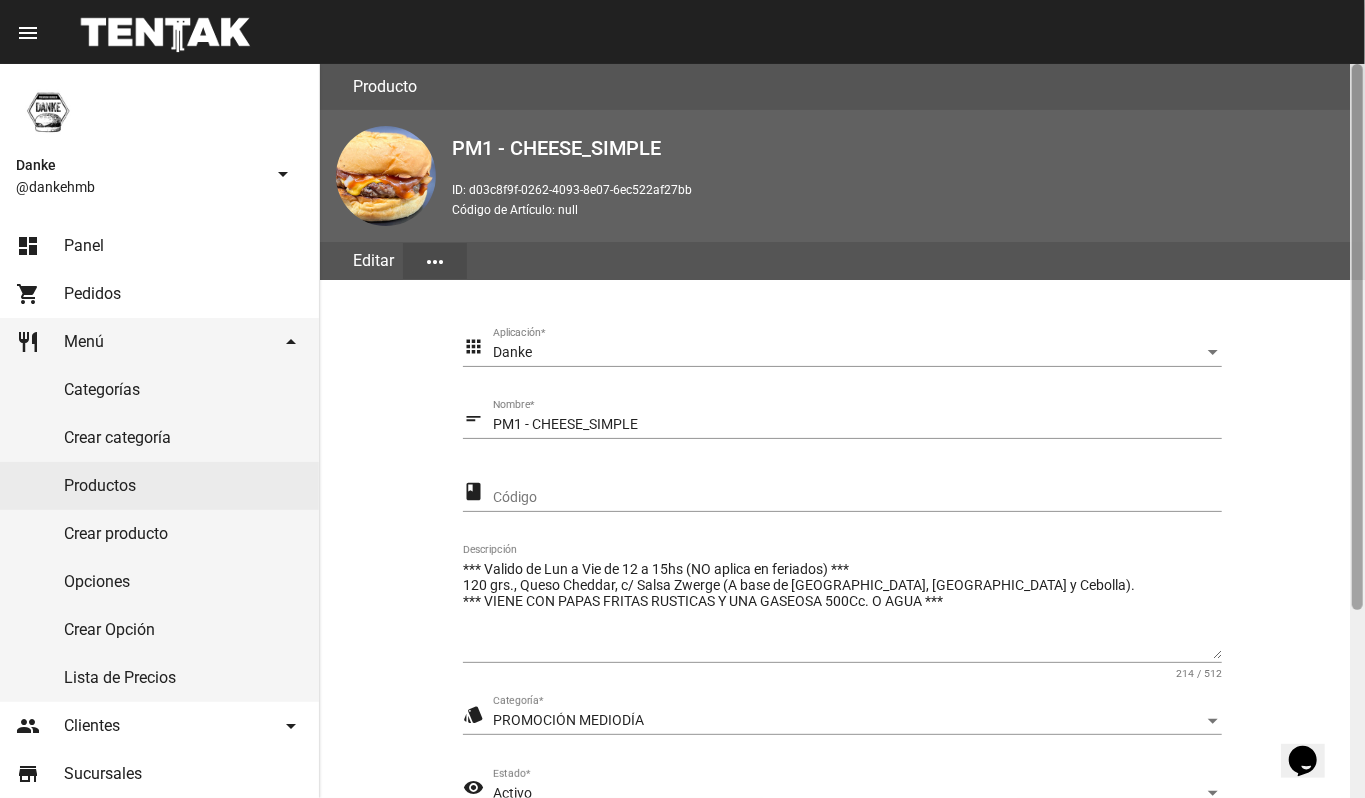 scroll, scrollTop: 254, scrollLeft: 0, axis: vertical 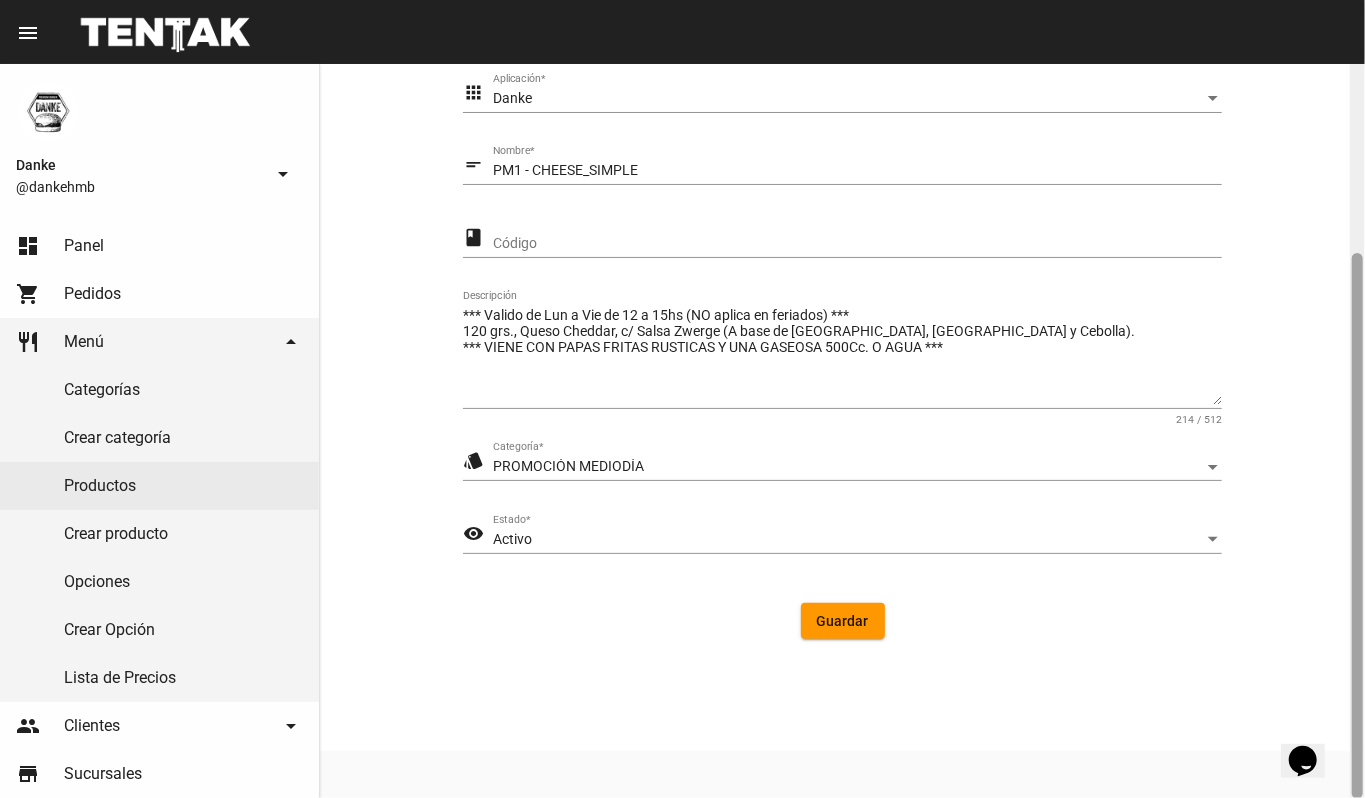click 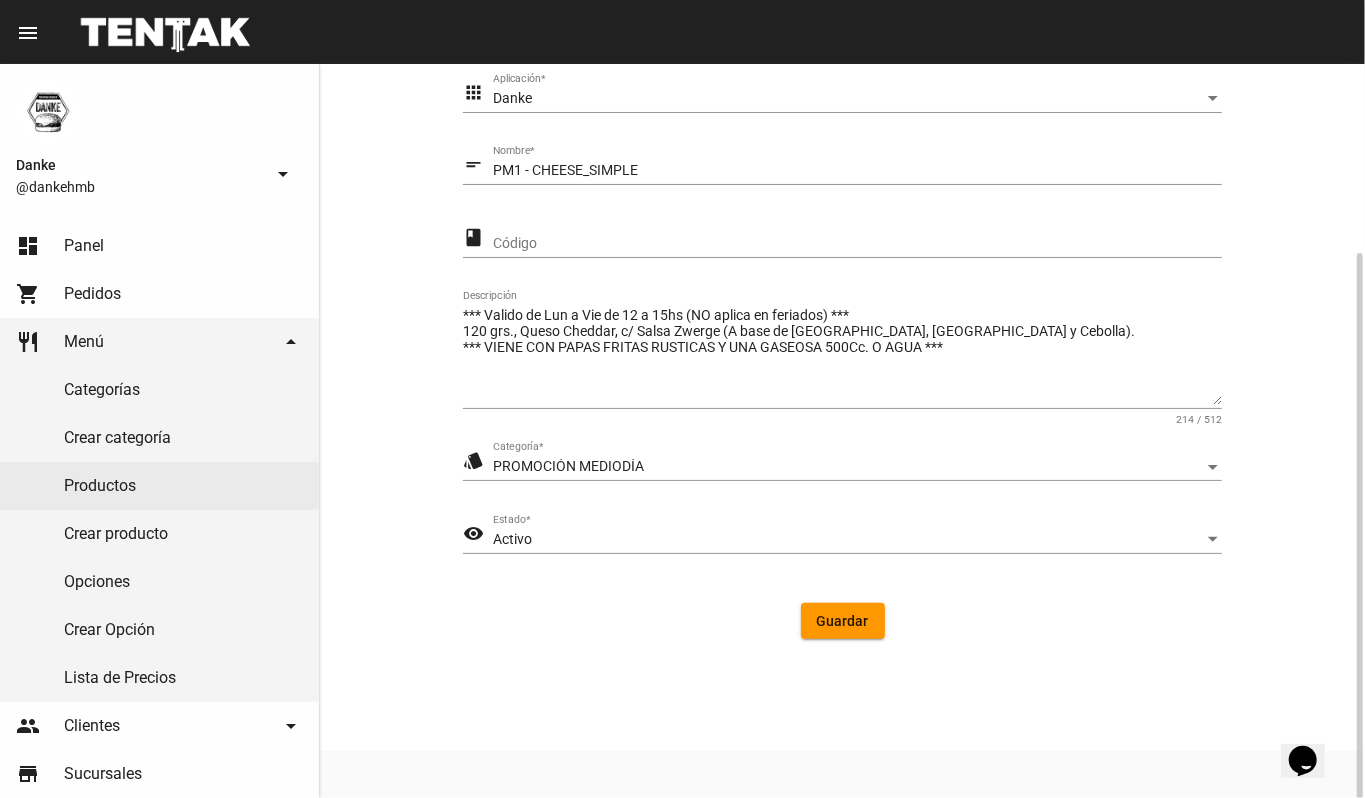 click on "Activo Estado  *" 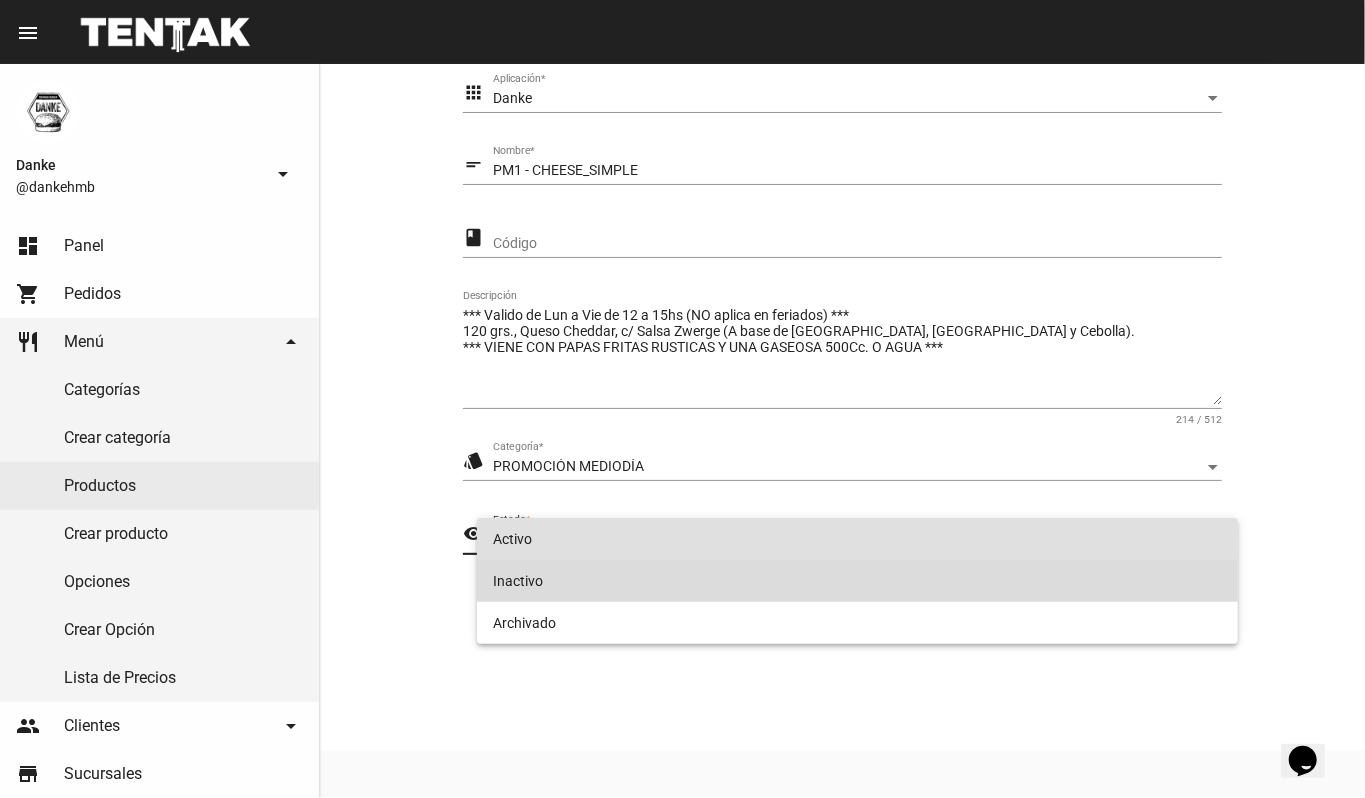 click on "Inactivo" at bounding box center [858, 581] 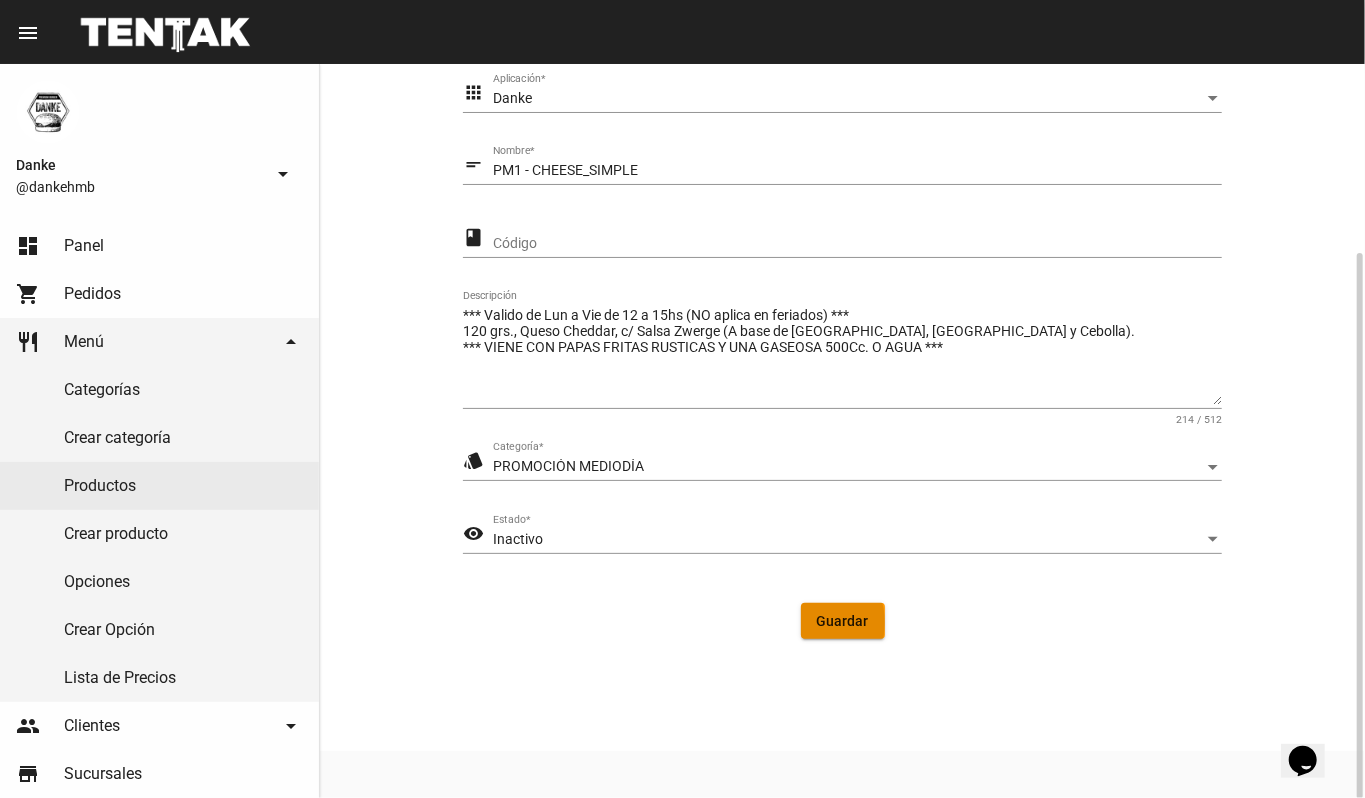 click on "Guardar" 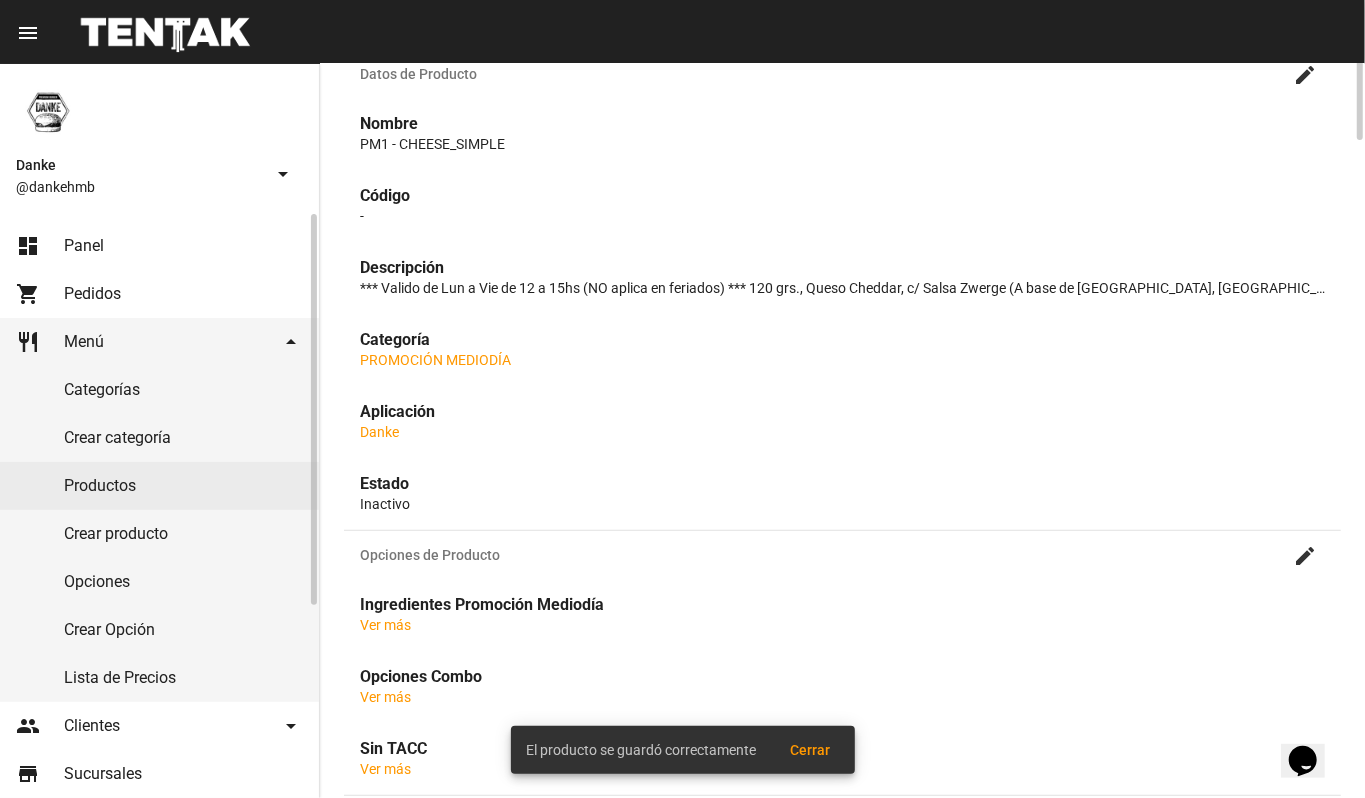 scroll, scrollTop: 0, scrollLeft: 0, axis: both 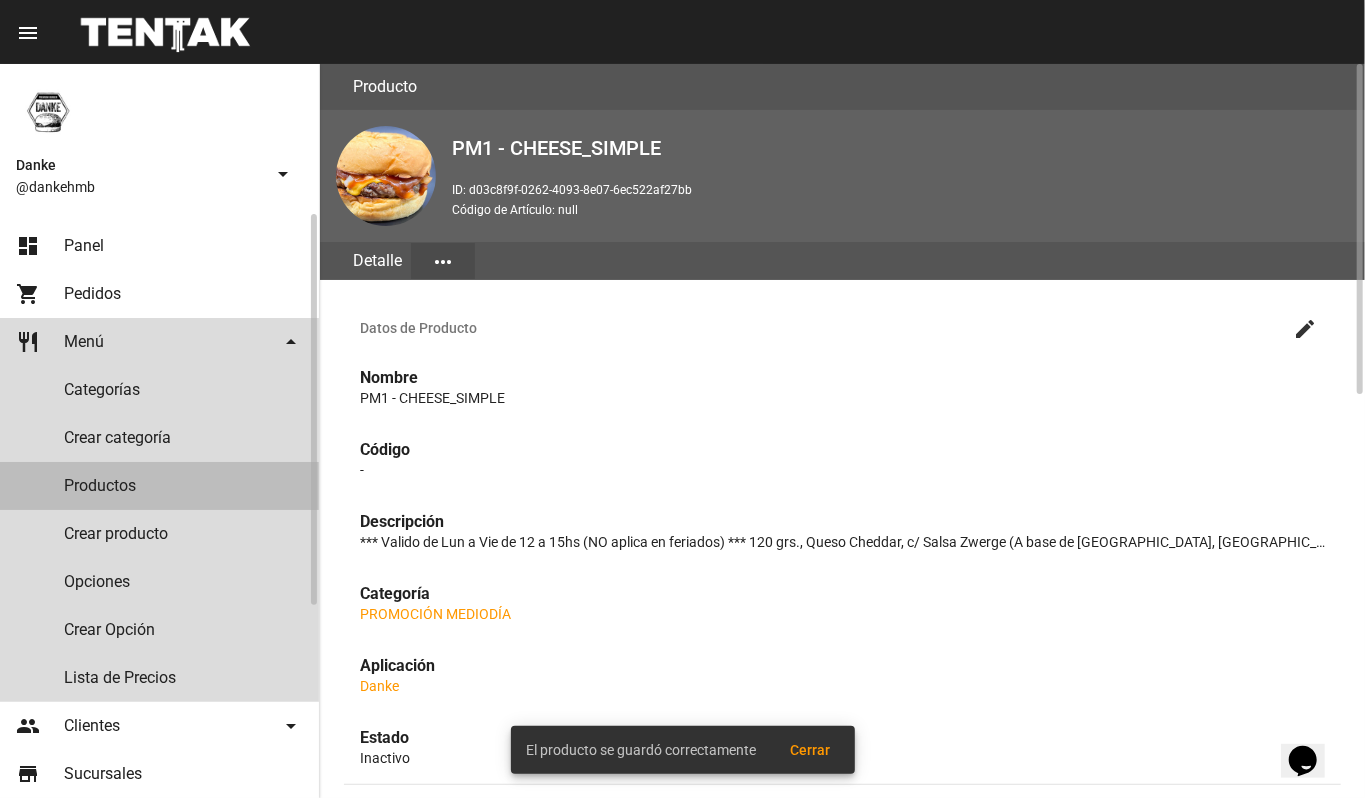 click on "Productos" 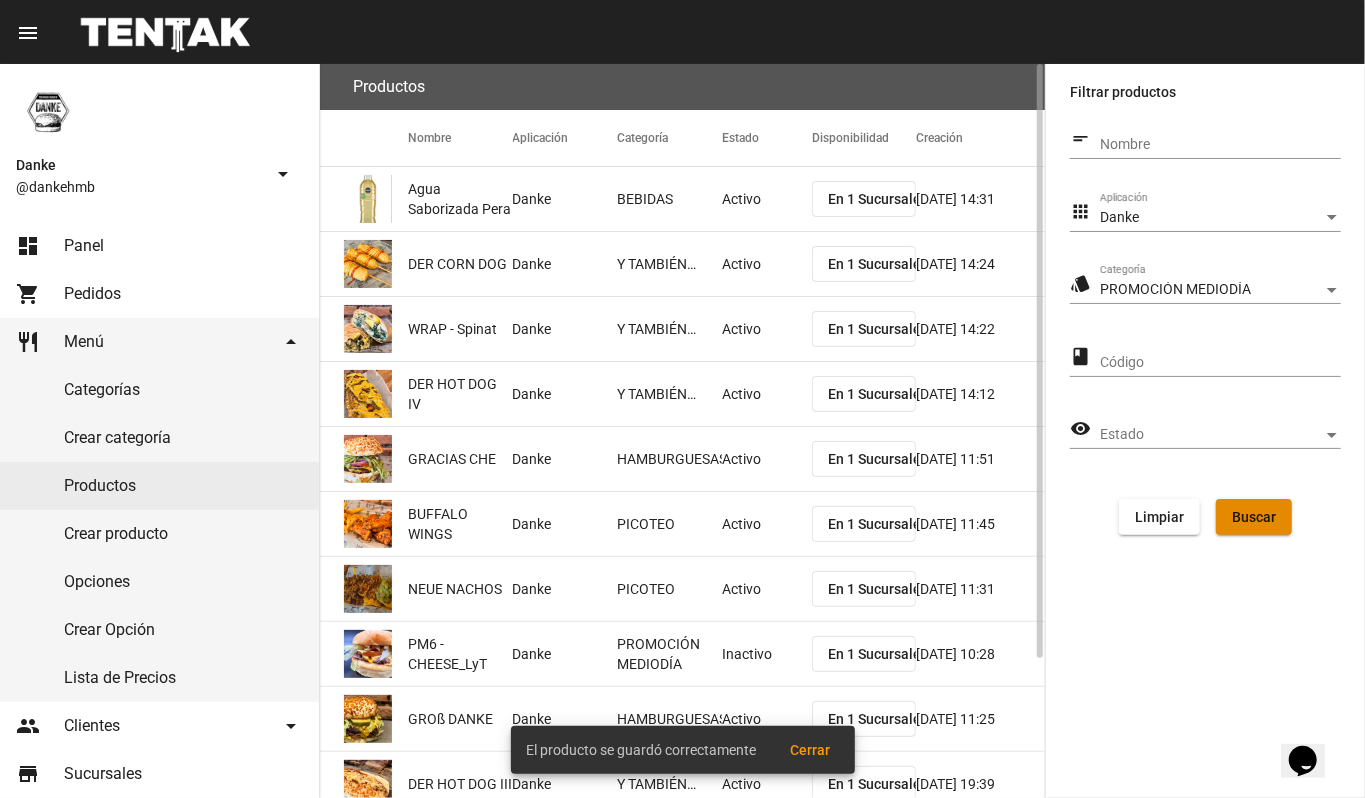 click on "Buscar" 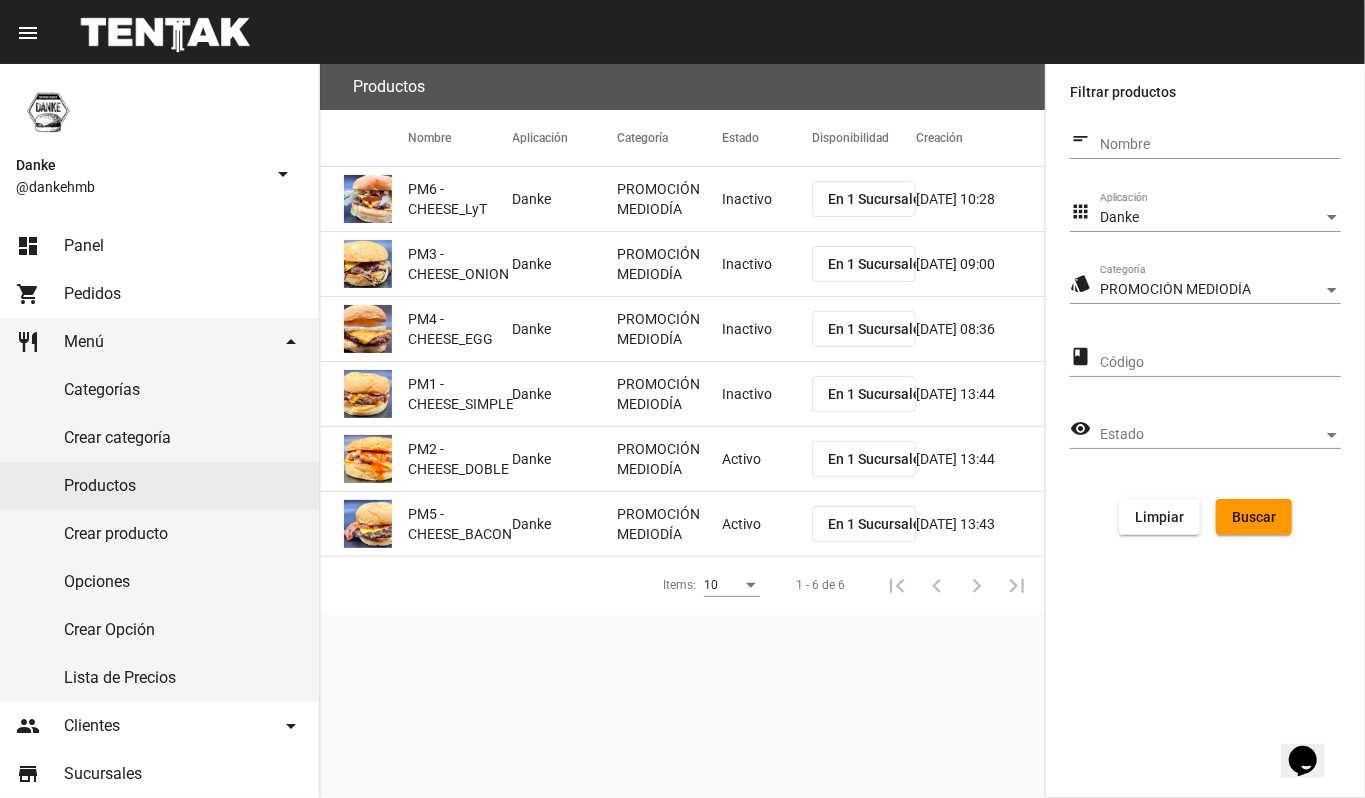click on "Activo" 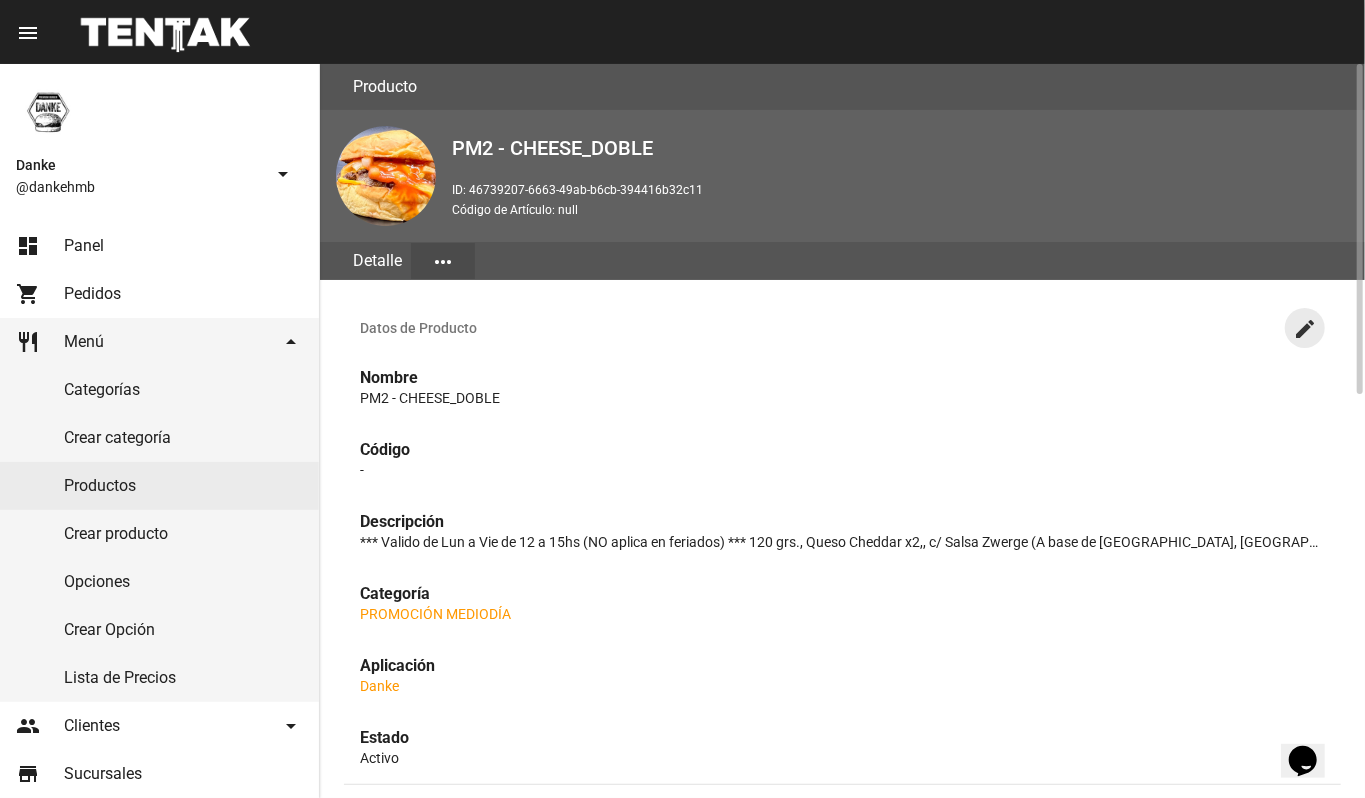 click on "create" 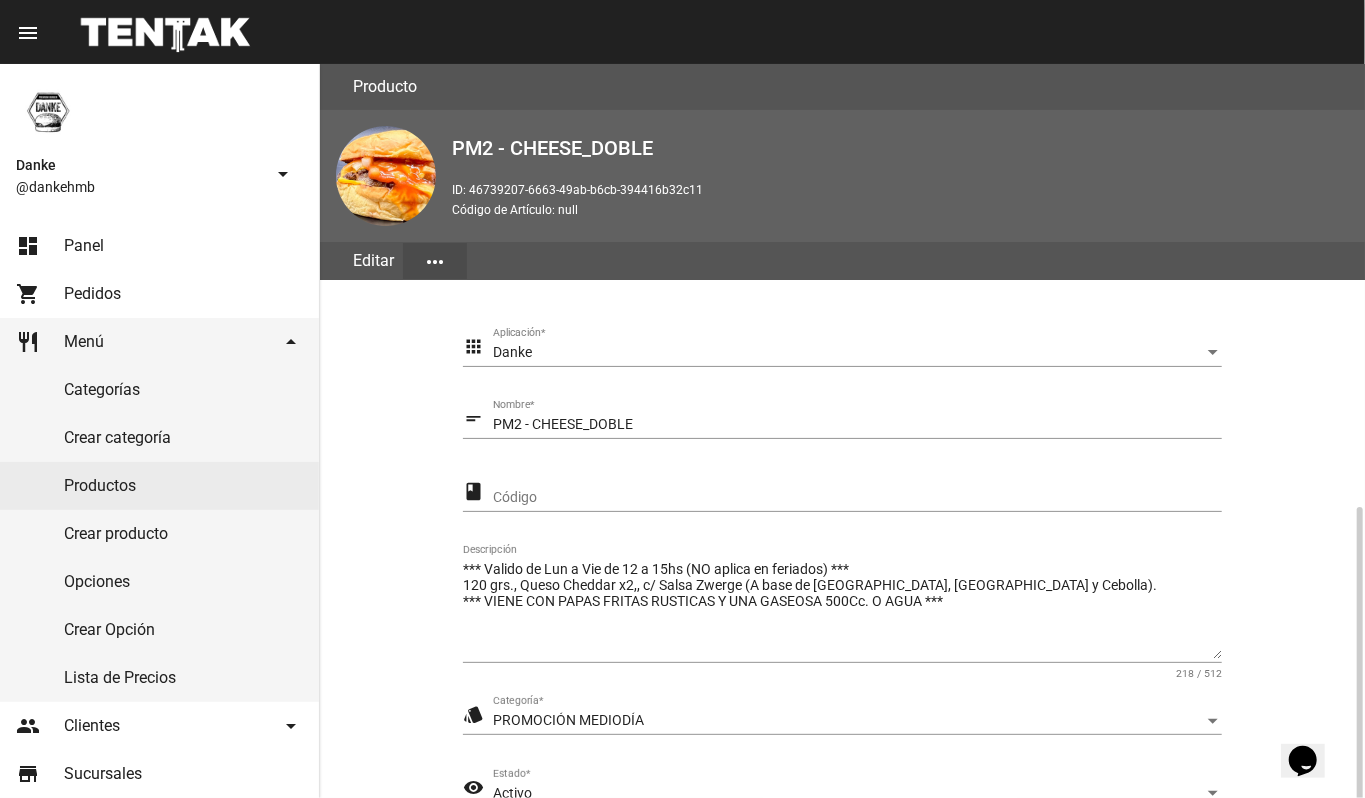 scroll, scrollTop: 254, scrollLeft: 0, axis: vertical 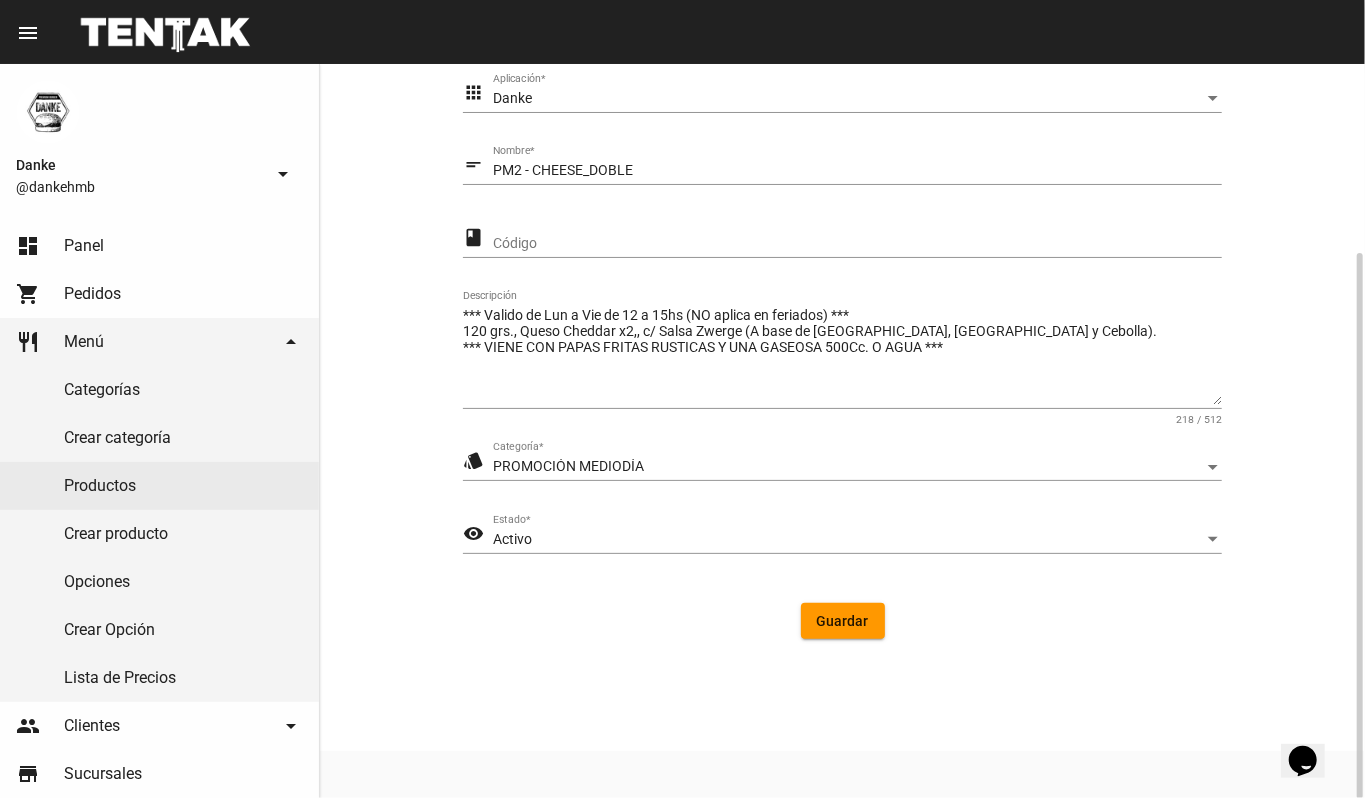drag, startPoint x: 1364, startPoint y: 464, endPoint x: 1322, endPoint y: 513, distance: 64.53681 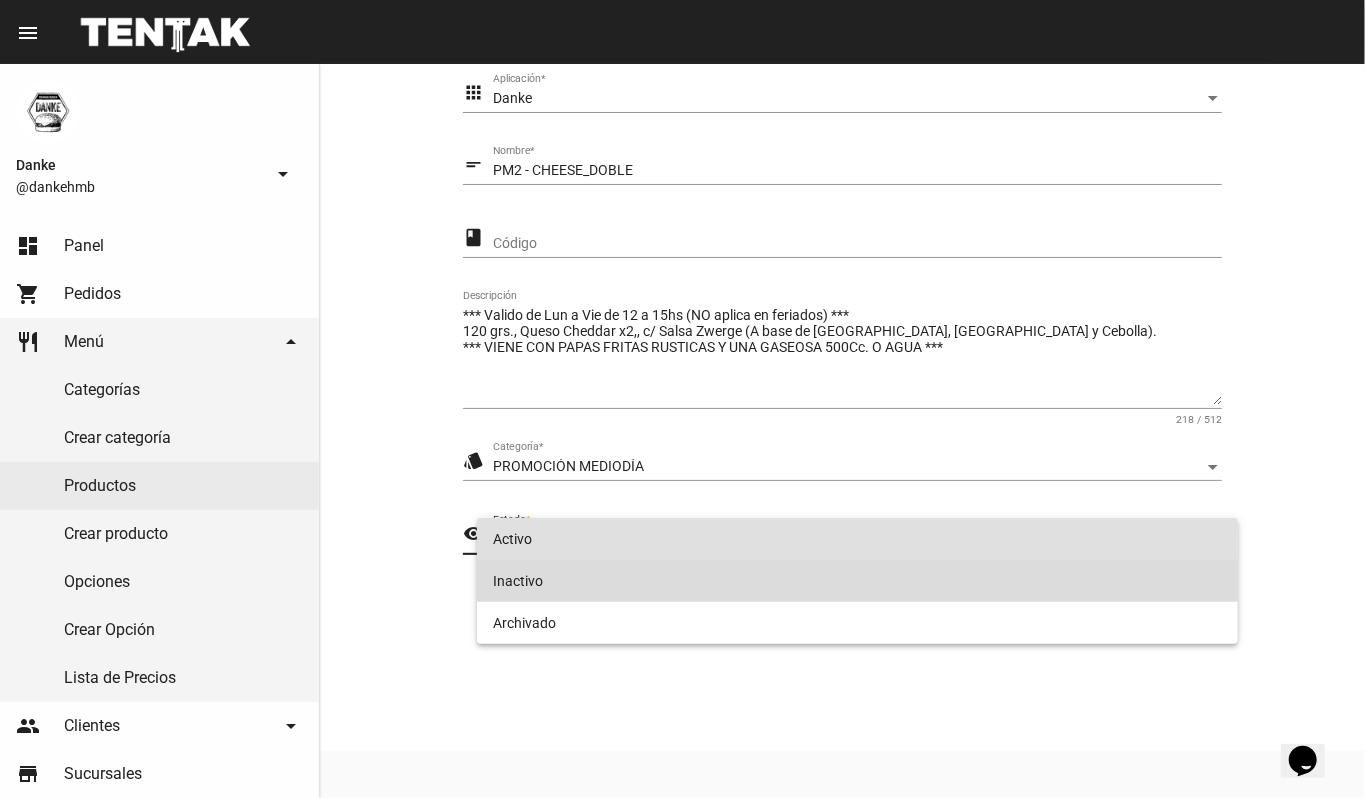 click on "Inactivo" at bounding box center (858, 581) 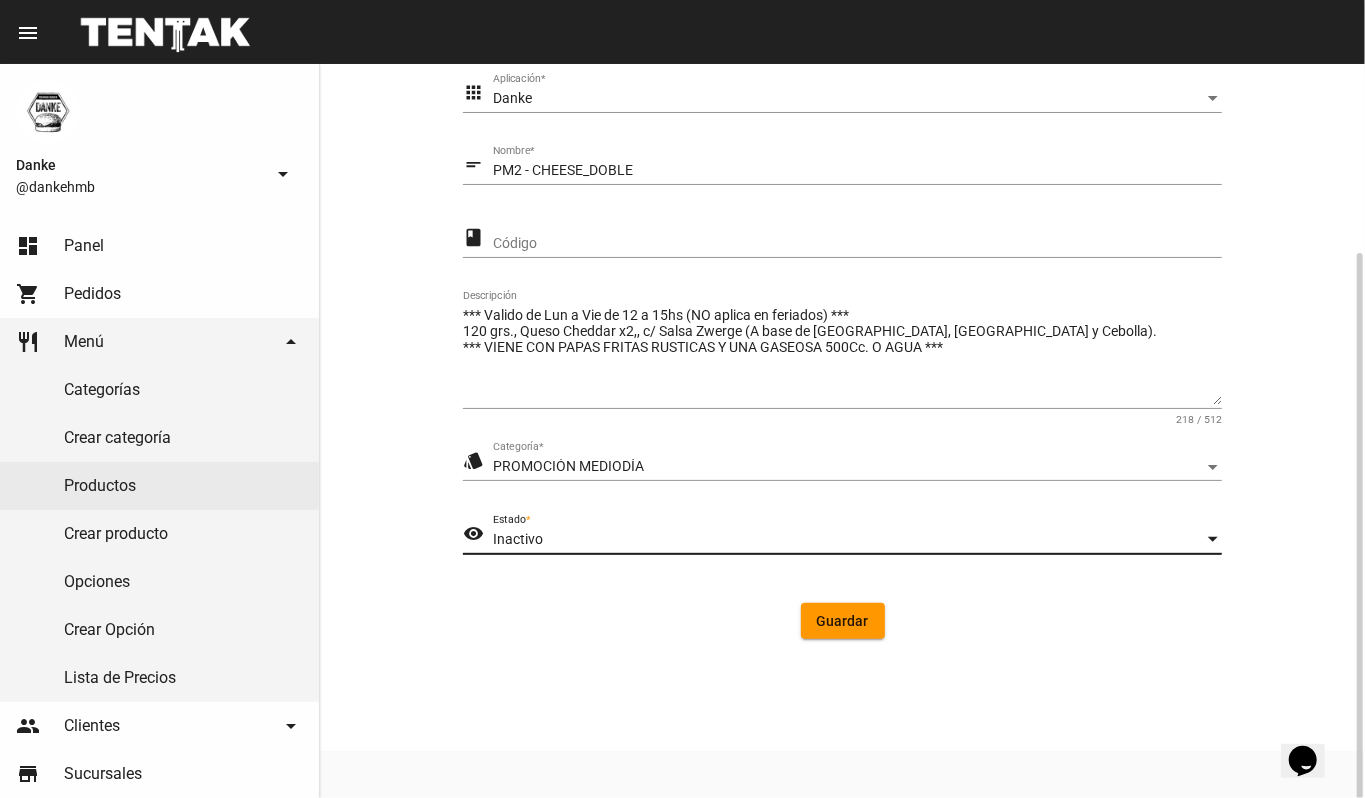 click on "Guardar" 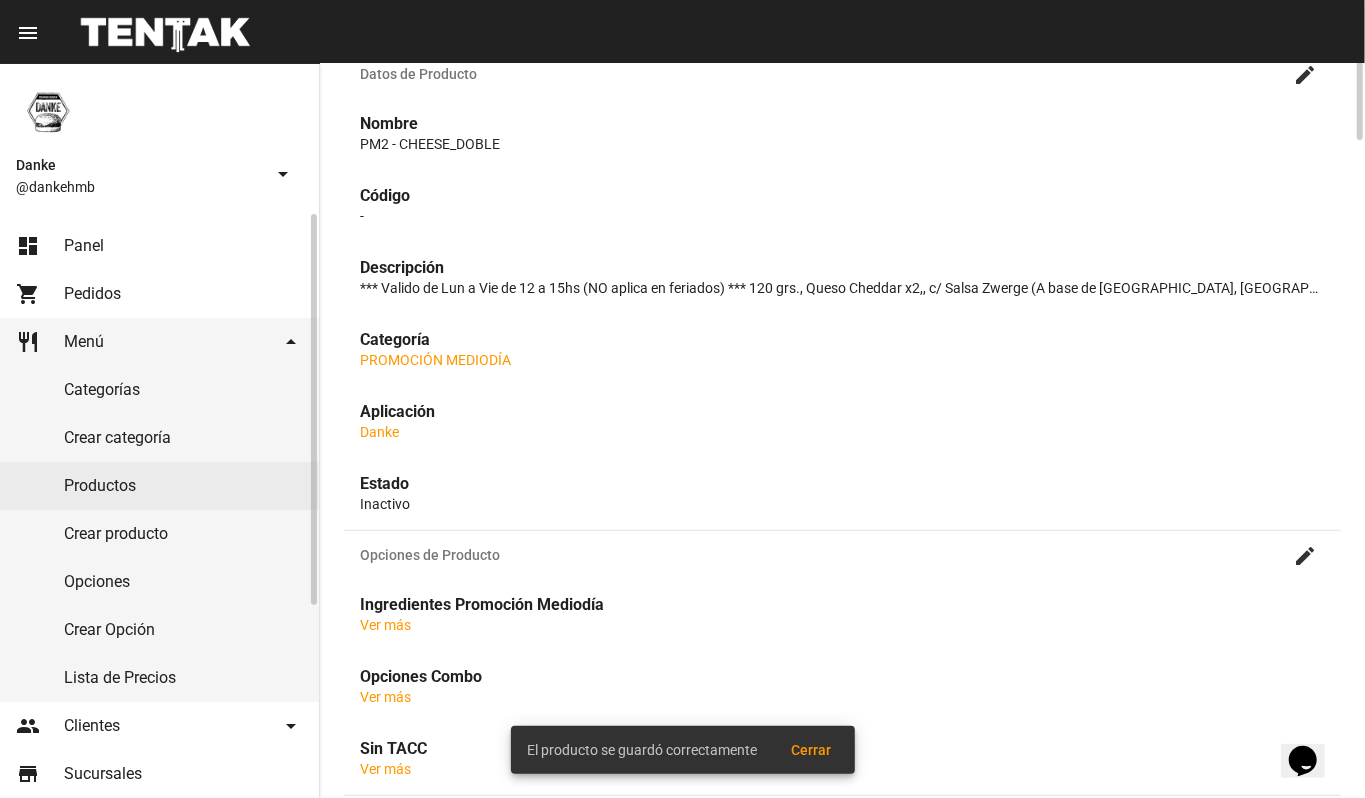 scroll, scrollTop: 0, scrollLeft: 0, axis: both 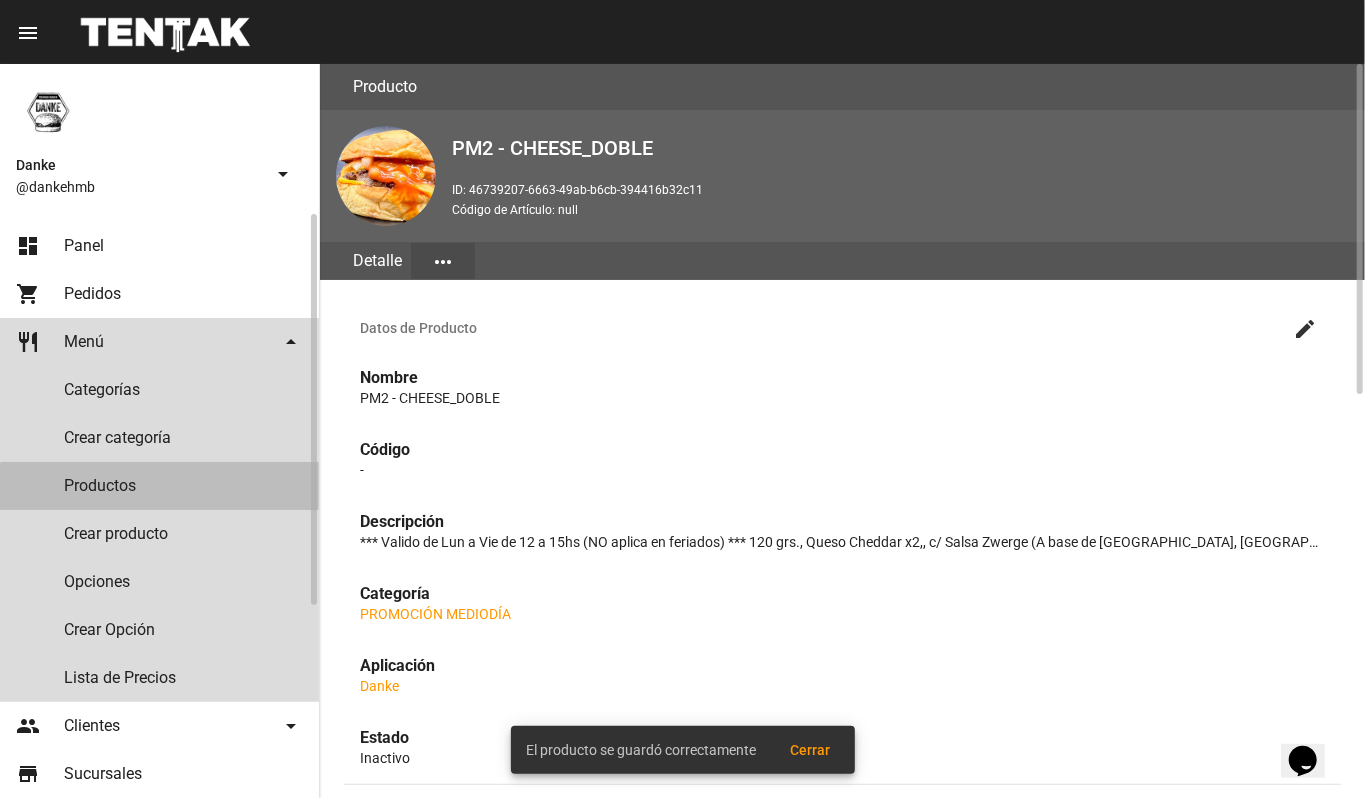 click on "Productos" 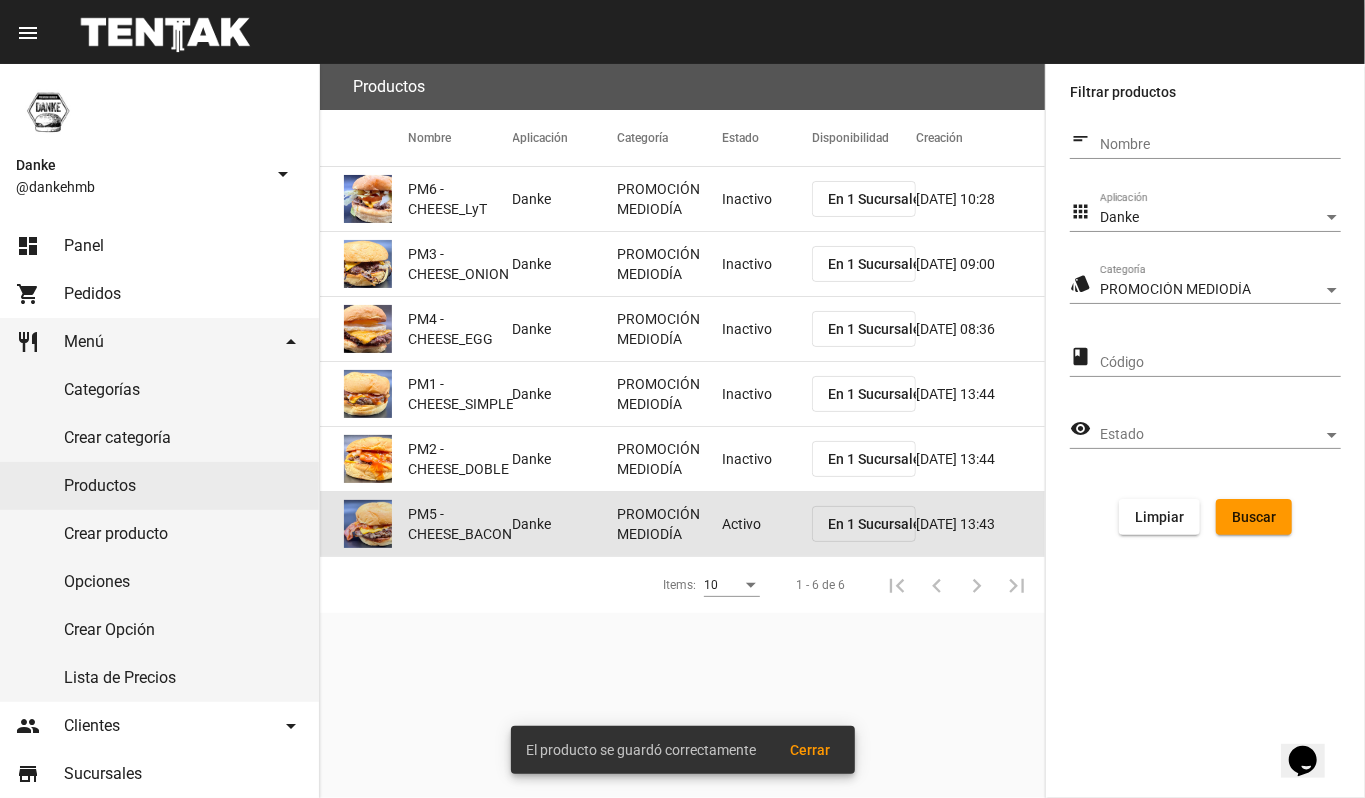 click on "Activo" 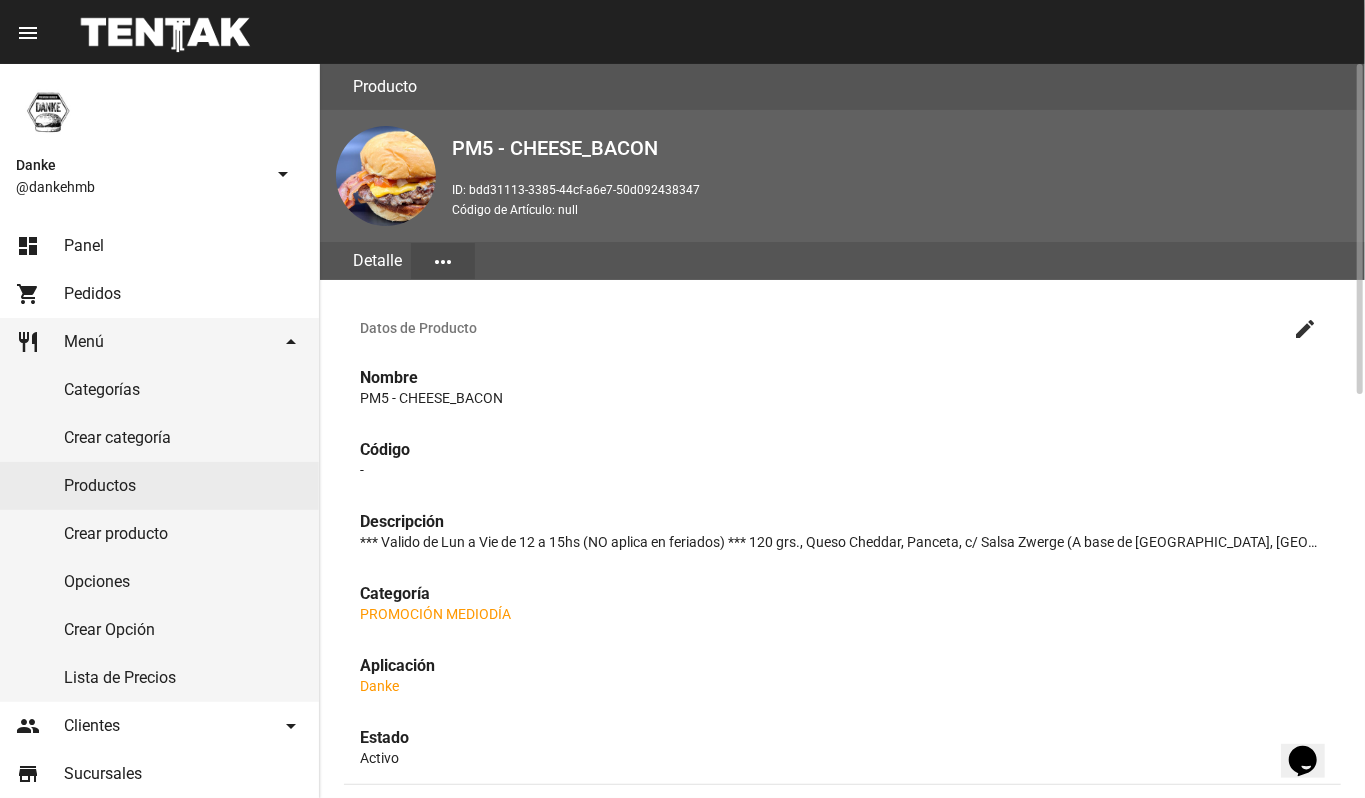 click on "create" 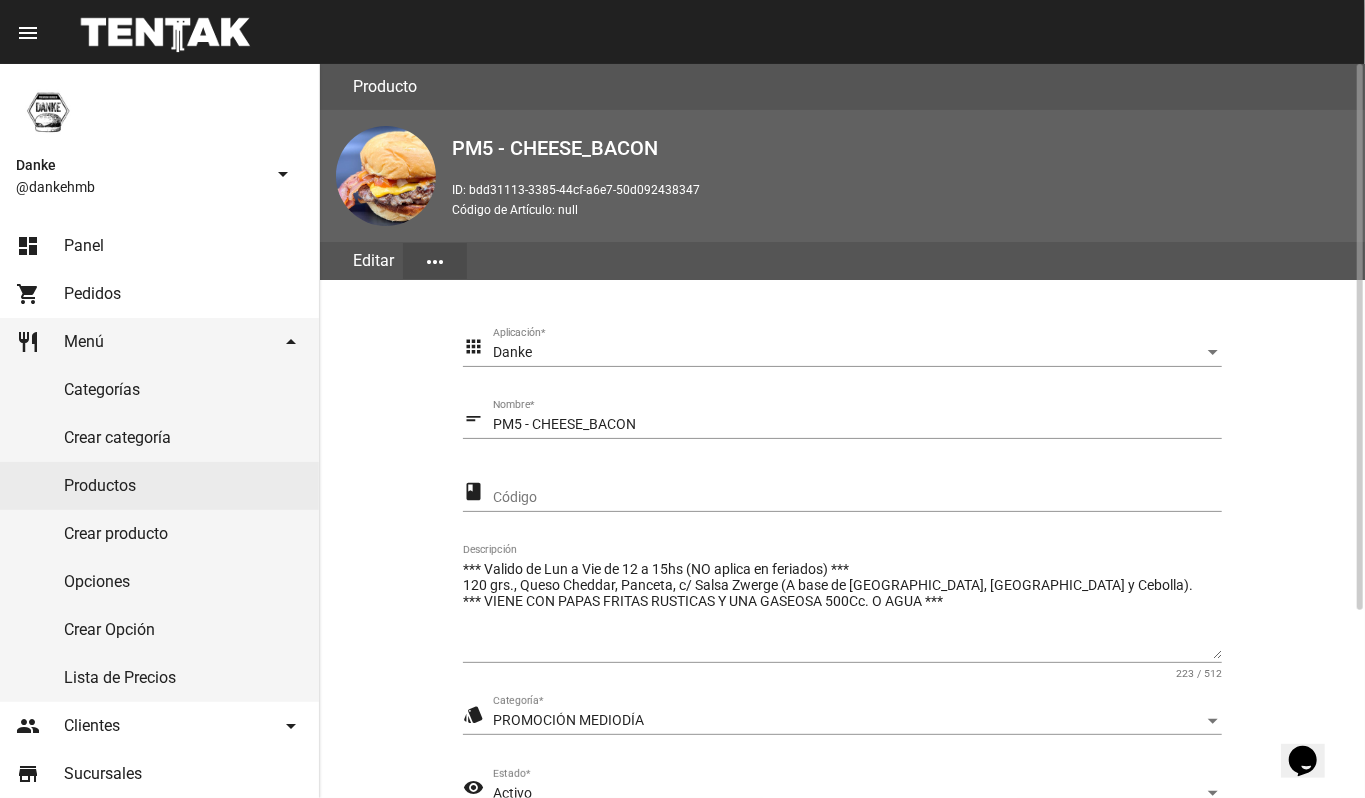 scroll, scrollTop: 254, scrollLeft: 0, axis: vertical 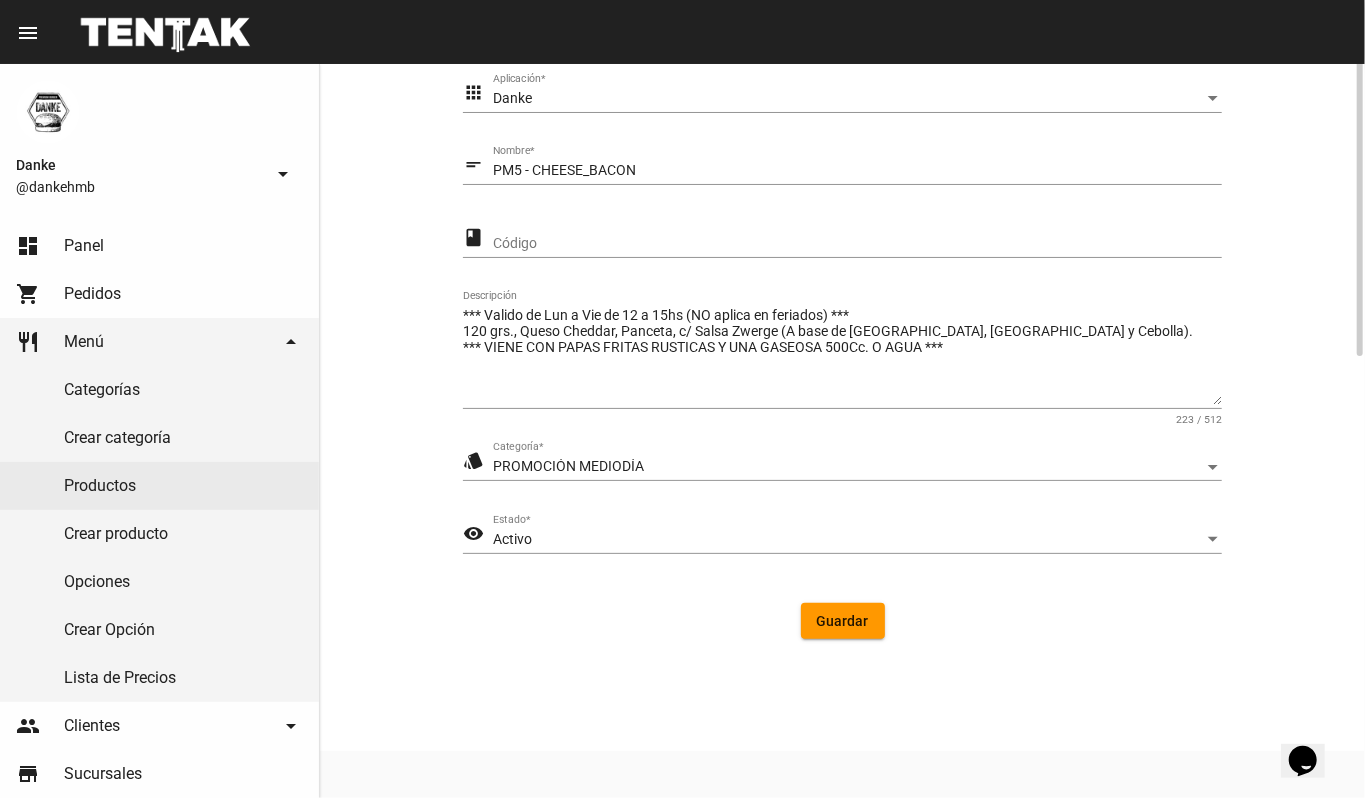 drag, startPoint x: 1364, startPoint y: 441, endPoint x: 1301, endPoint y: 465, distance: 67.41662 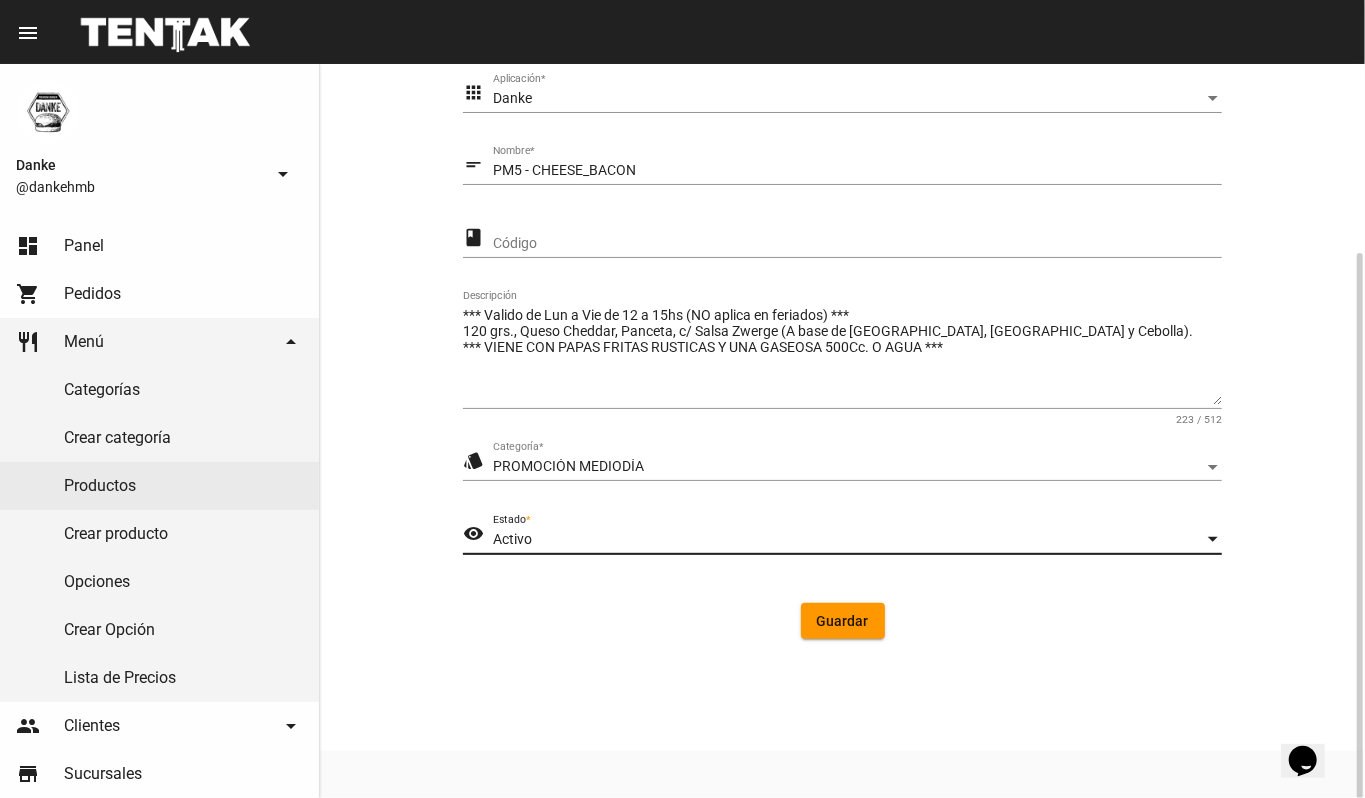 click on "Activo" at bounding box center (848, 540) 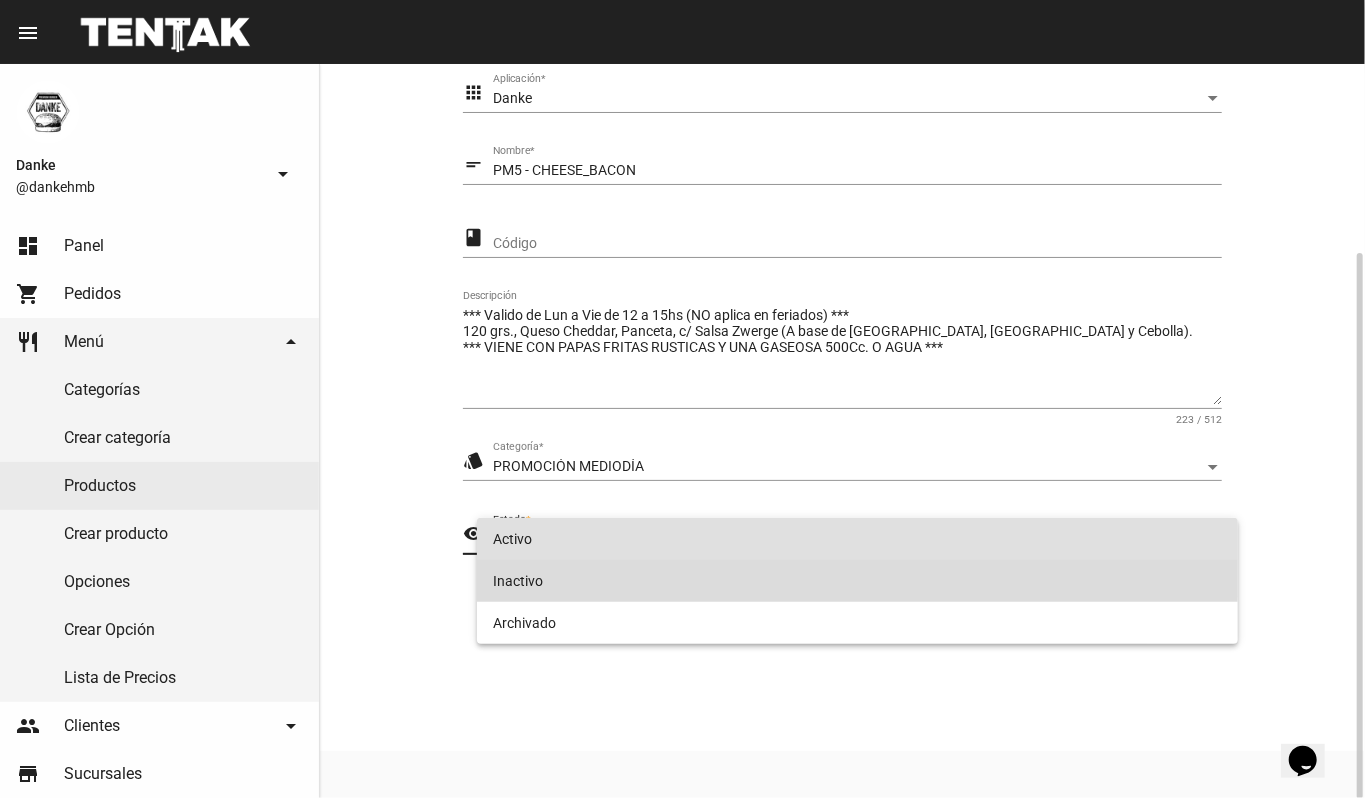 click on "Inactivo" at bounding box center (858, 581) 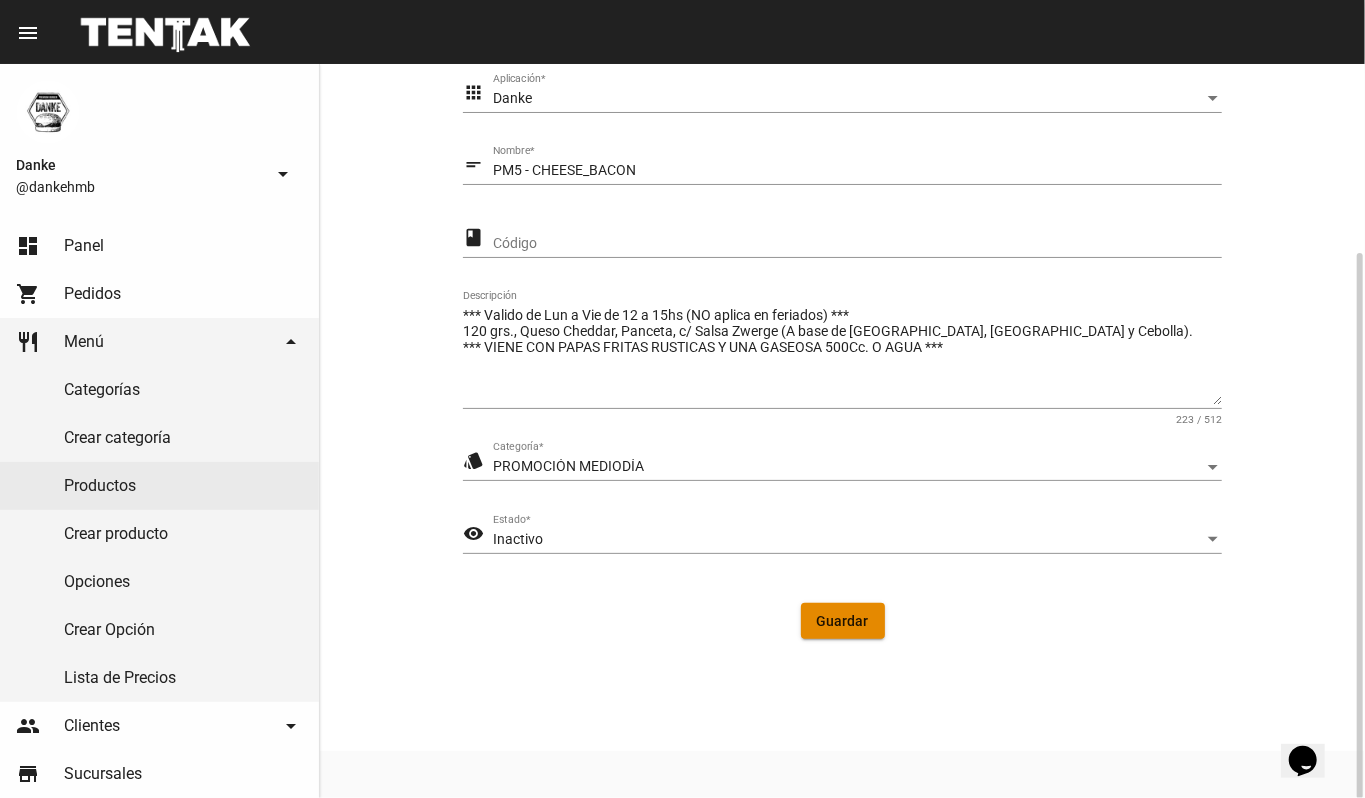click on "Guardar" 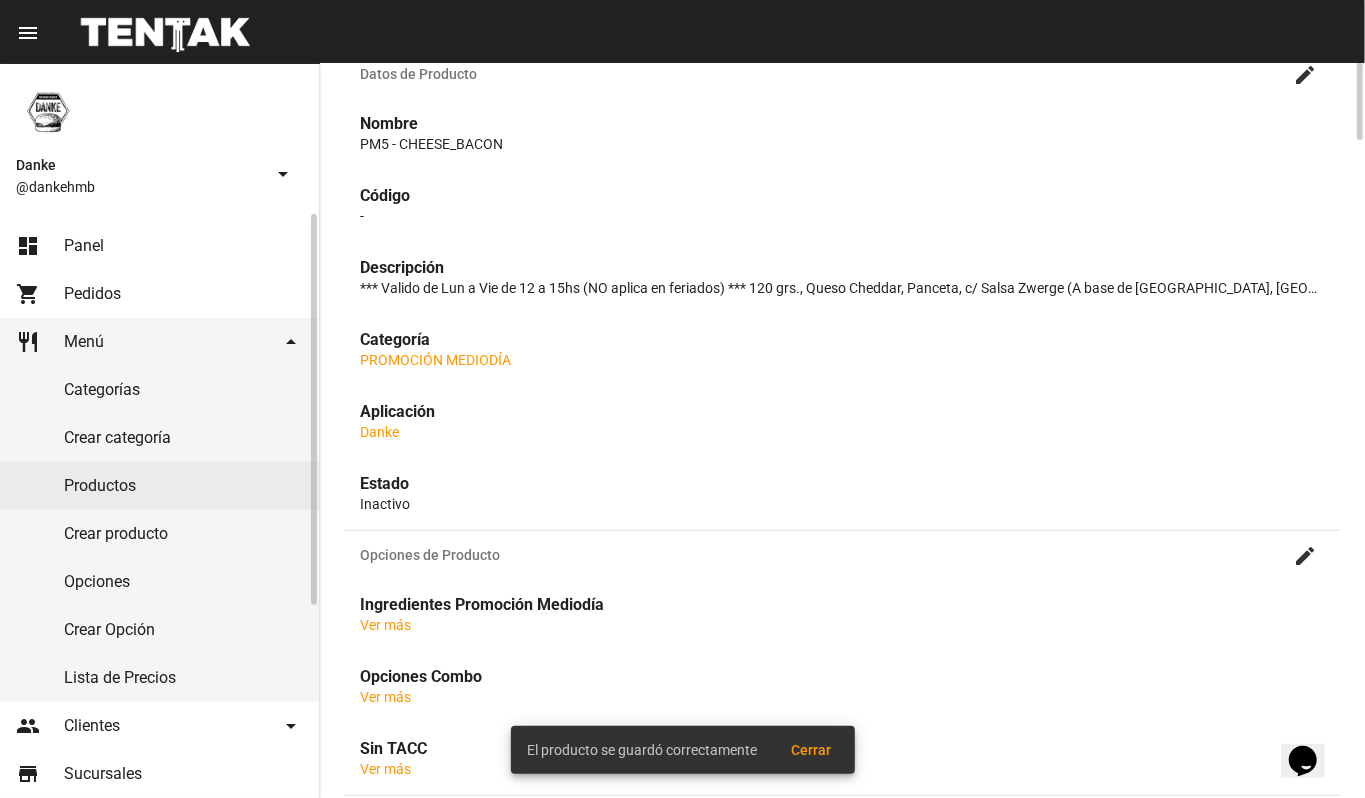 scroll, scrollTop: 0, scrollLeft: 0, axis: both 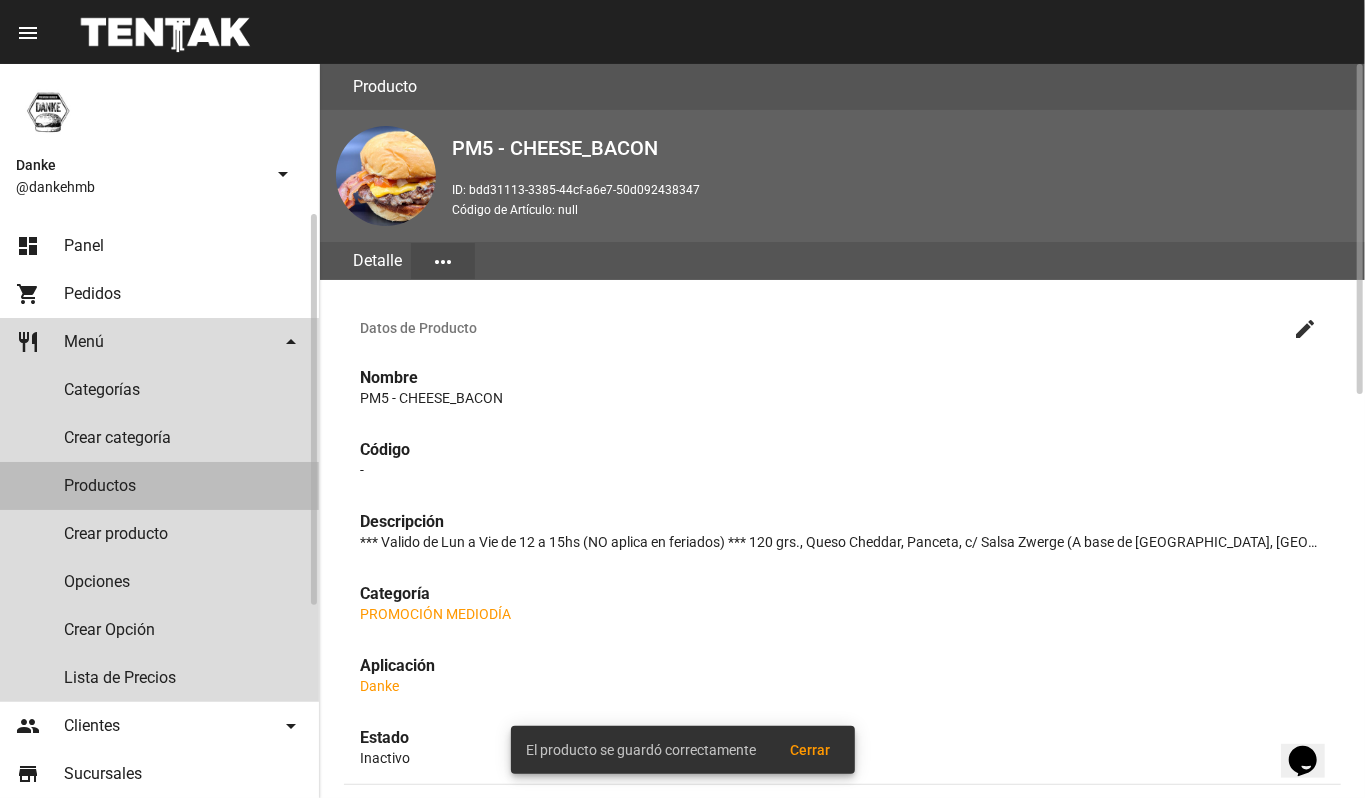 click on "Productos" 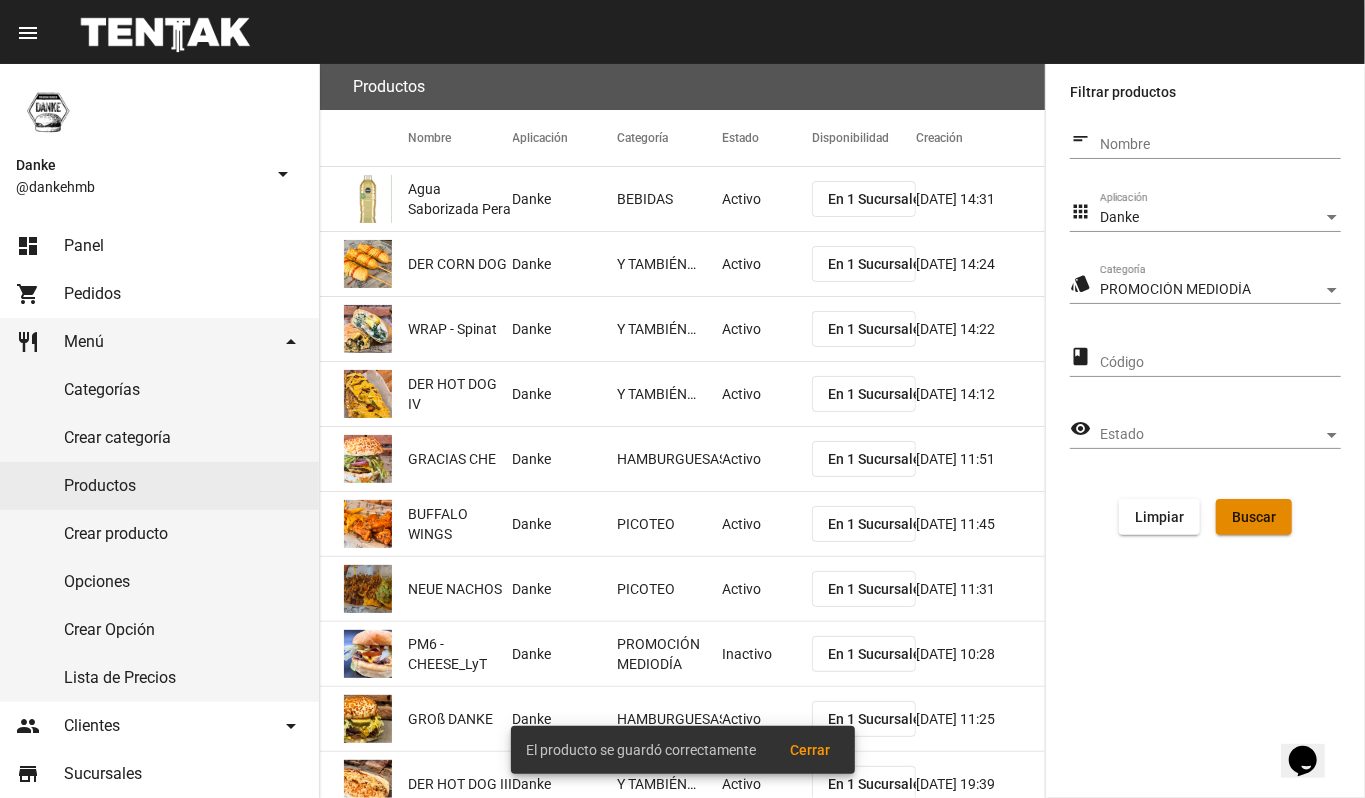click on "Buscar" 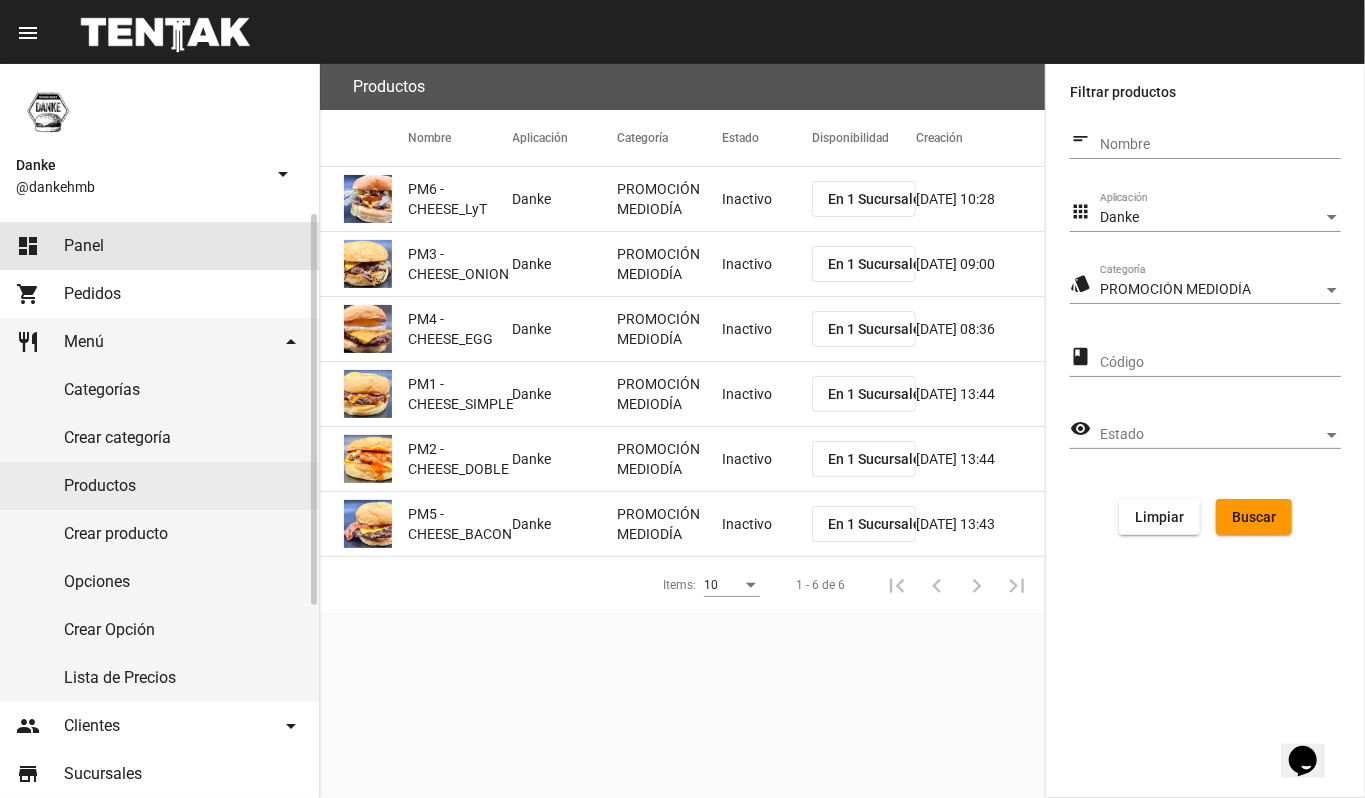 click on "dashboard Panel" 